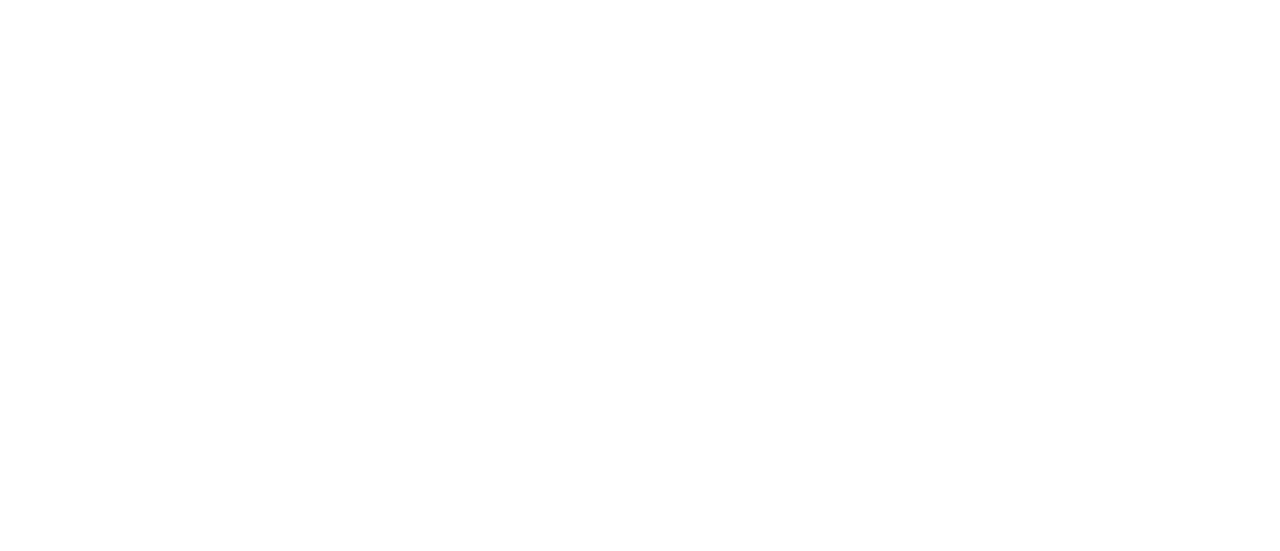 scroll, scrollTop: 0, scrollLeft: 0, axis: both 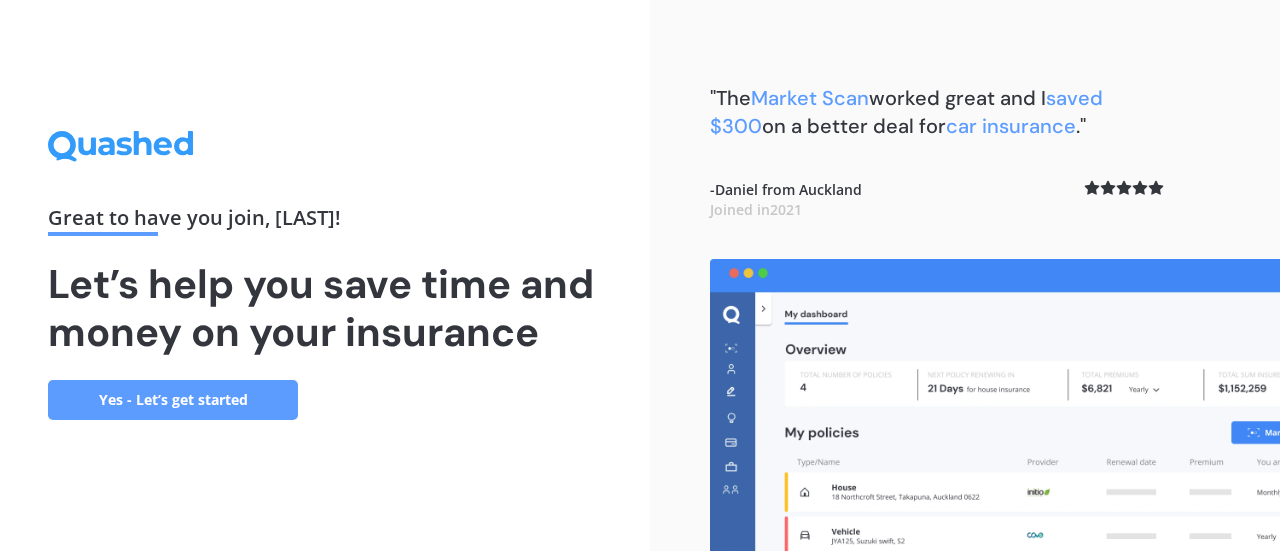 click on "Yes - Let’s get started" at bounding box center [173, 400] 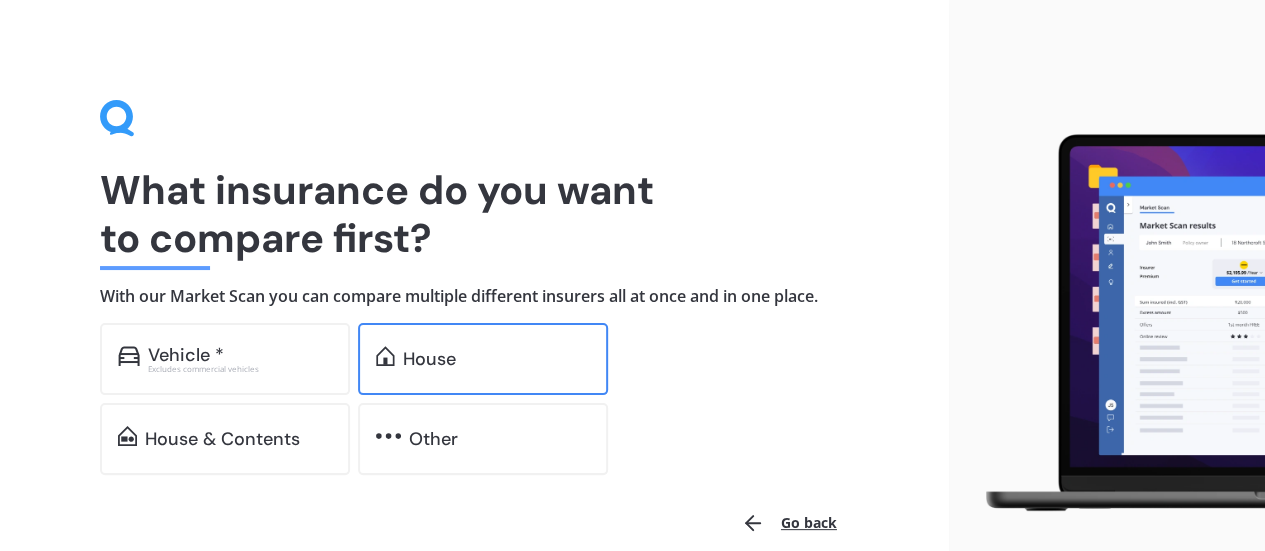 click on "House" at bounding box center (483, 359) 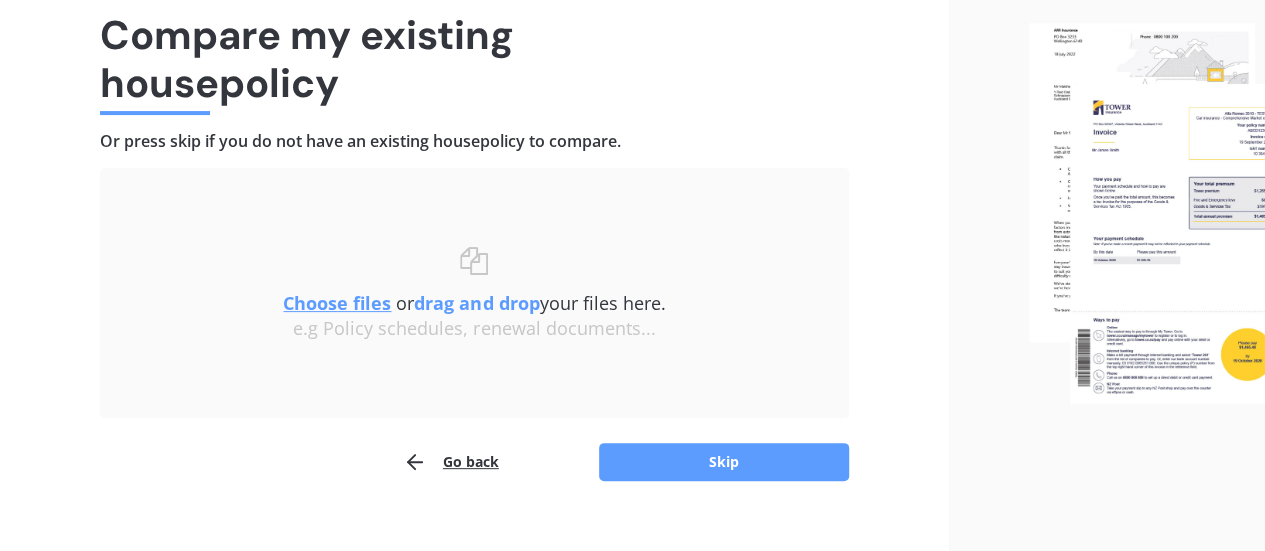 scroll, scrollTop: 185, scrollLeft: 0, axis: vertical 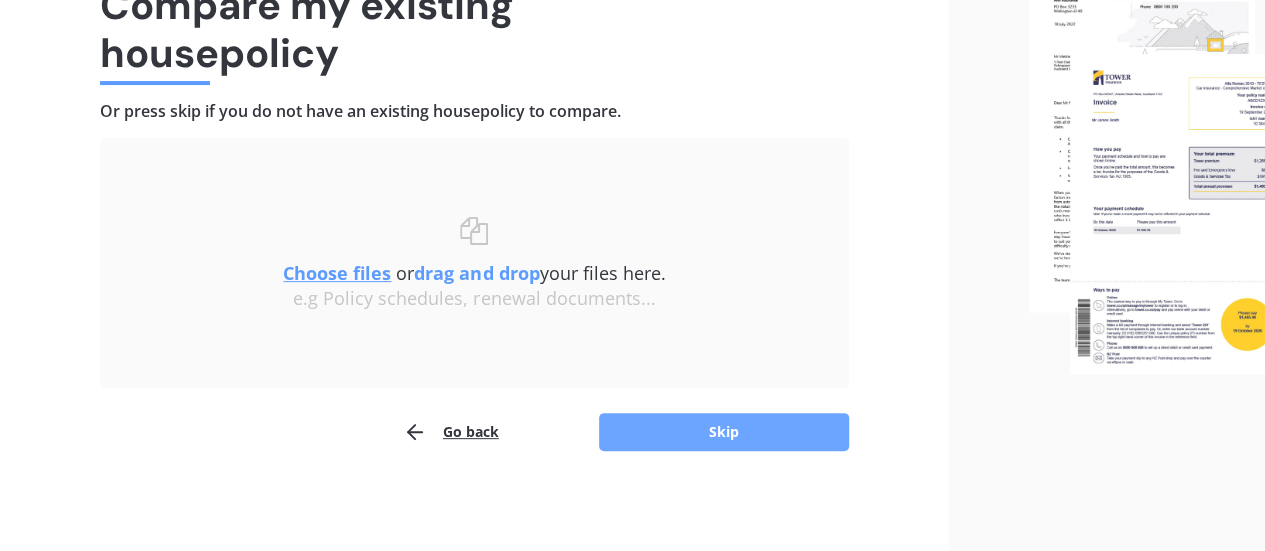 click on "Skip" at bounding box center [724, 432] 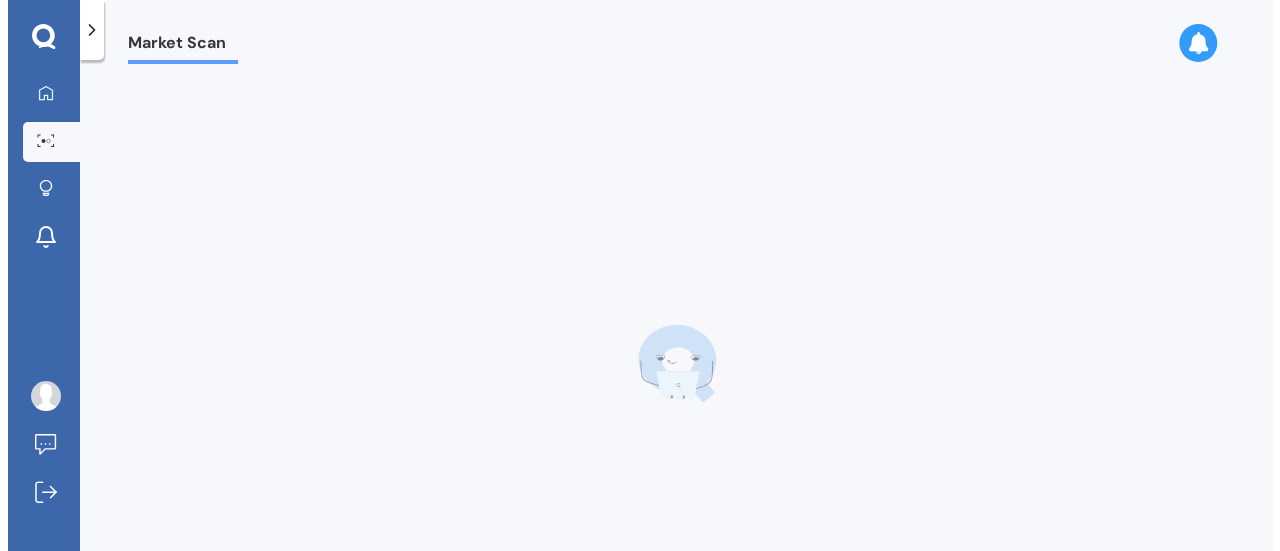 scroll, scrollTop: 0, scrollLeft: 0, axis: both 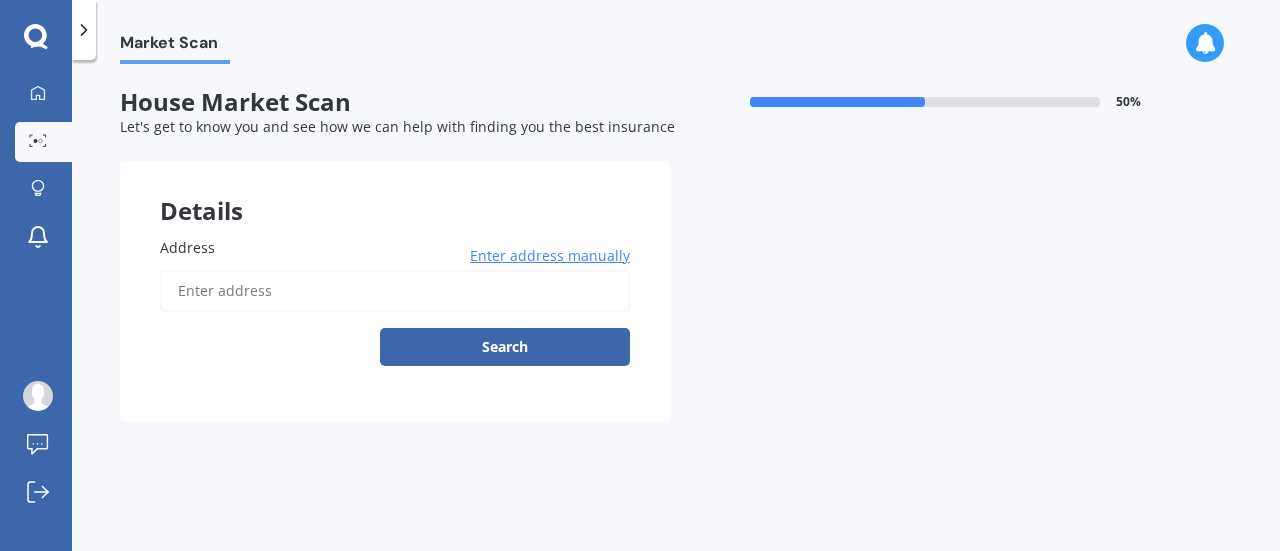 click on "Address" at bounding box center (395, 291) 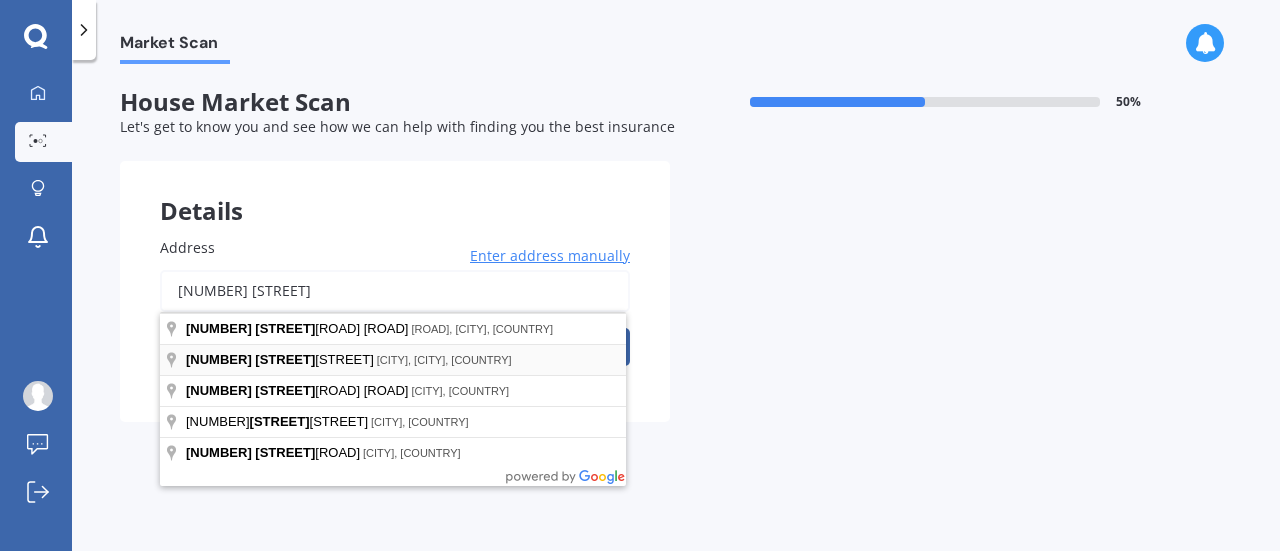 type on "[NUMBER] [STREET]" 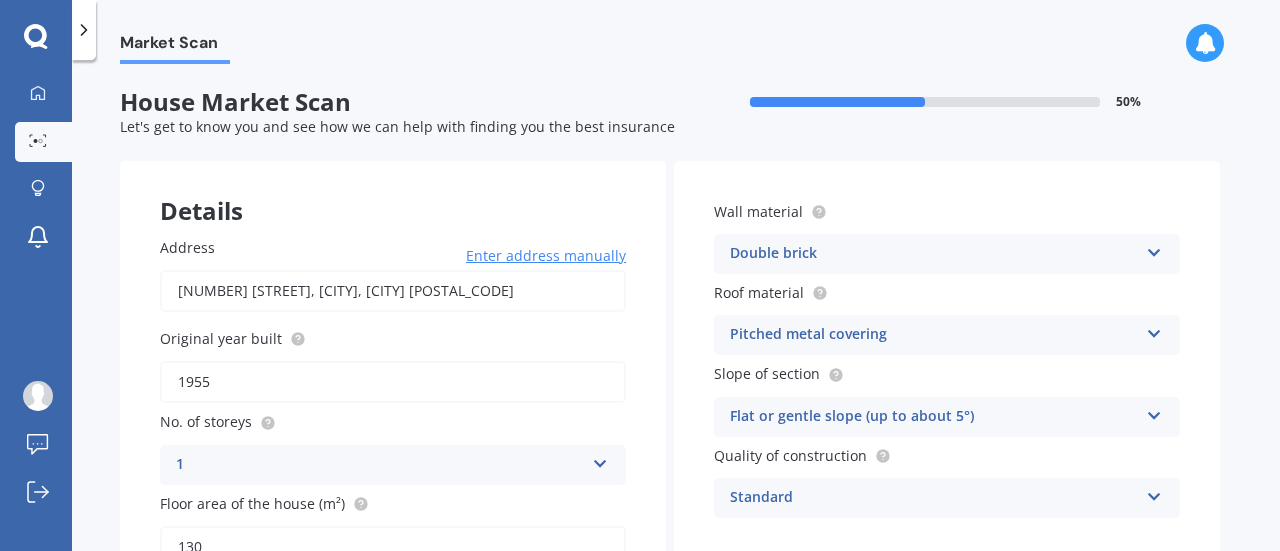 click on "1955" at bounding box center [393, 382] 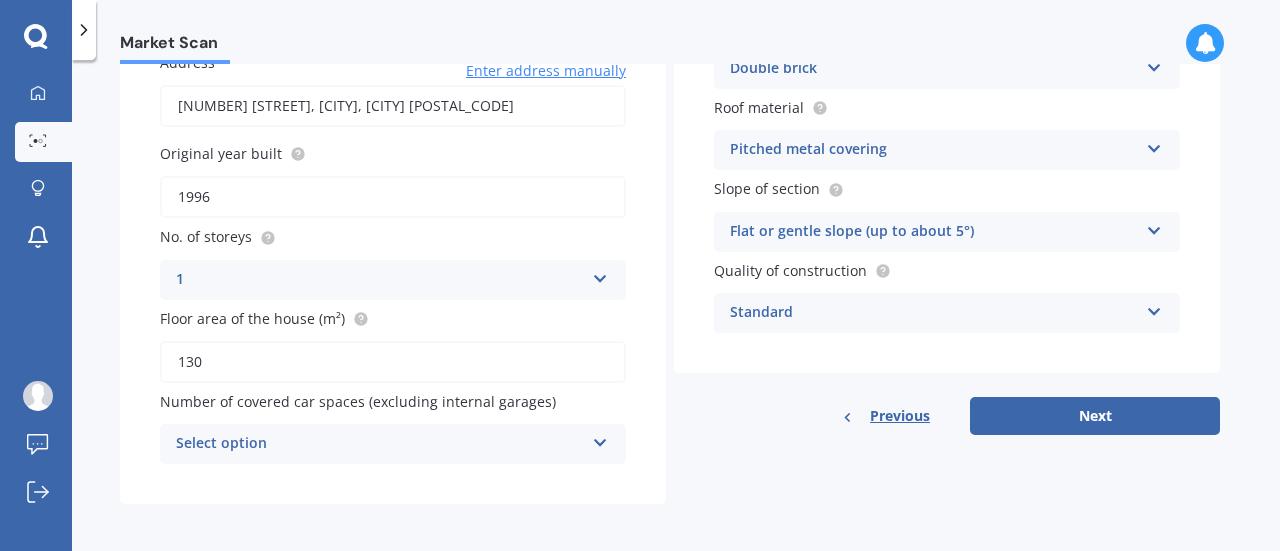 scroll, scrollTop: 191, scrollLeft: 0, axis: vertical 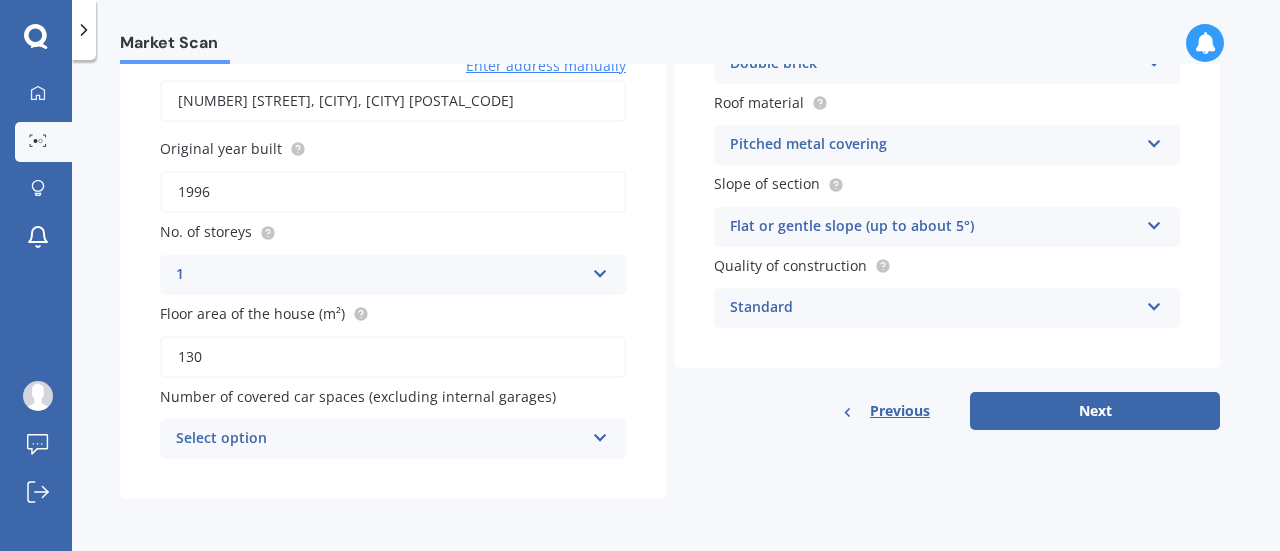type on "1996" 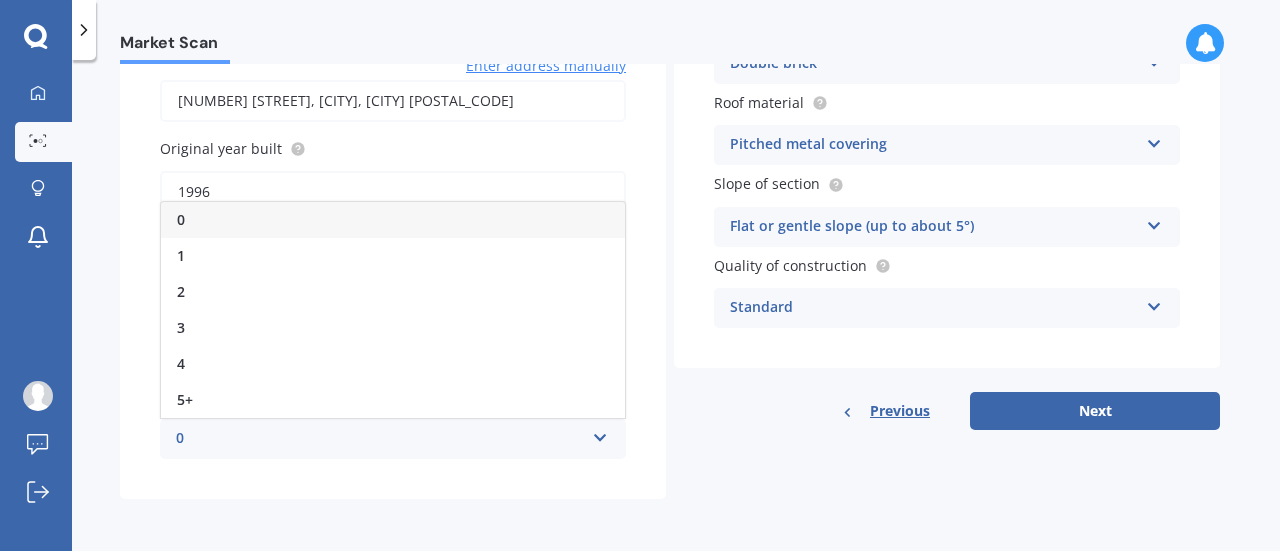 click on "0" at bounding box center [380, 439] 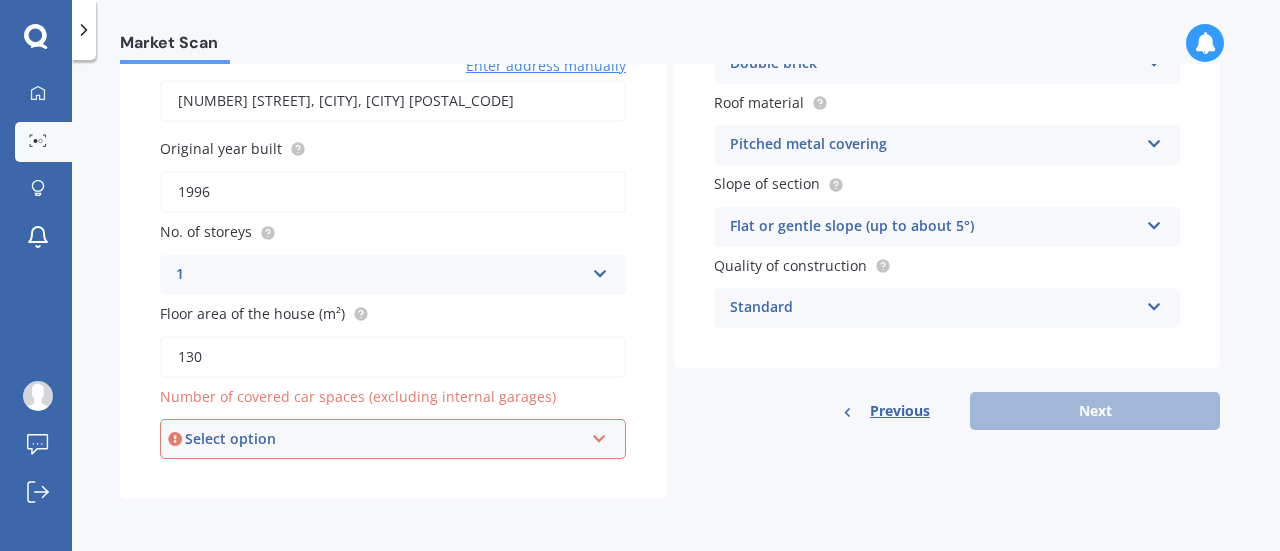 click at bounding box center [599, 435] 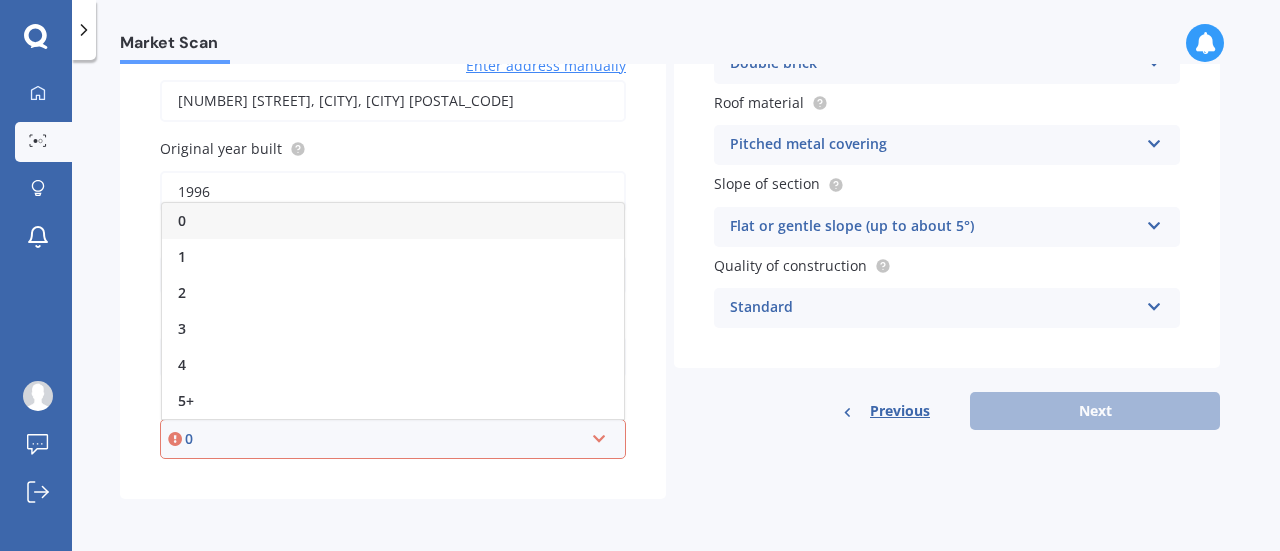 click on "0" at bounding box center (393, 221) 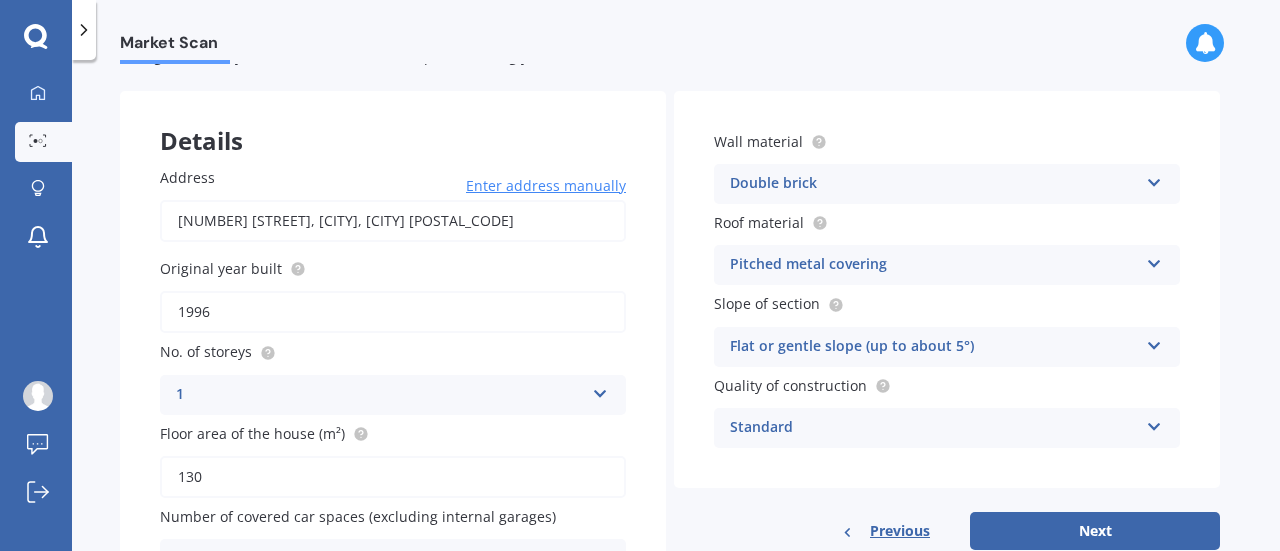 scroll, scrollTop: 64, scrollLeft: 0, axis: vertical 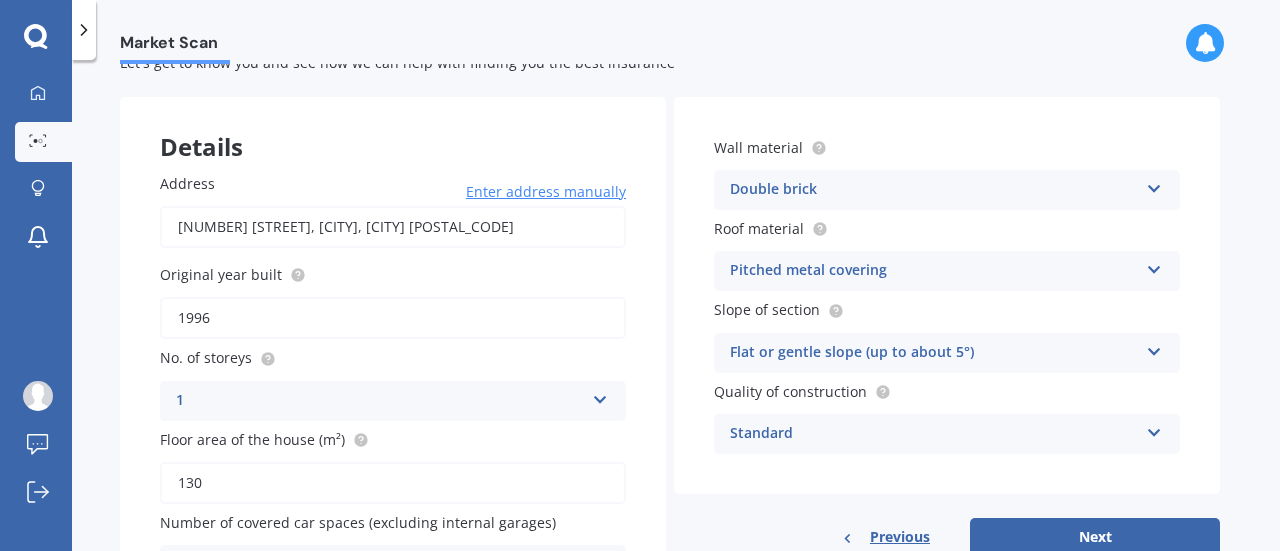 click at bounding box center [600, 396] 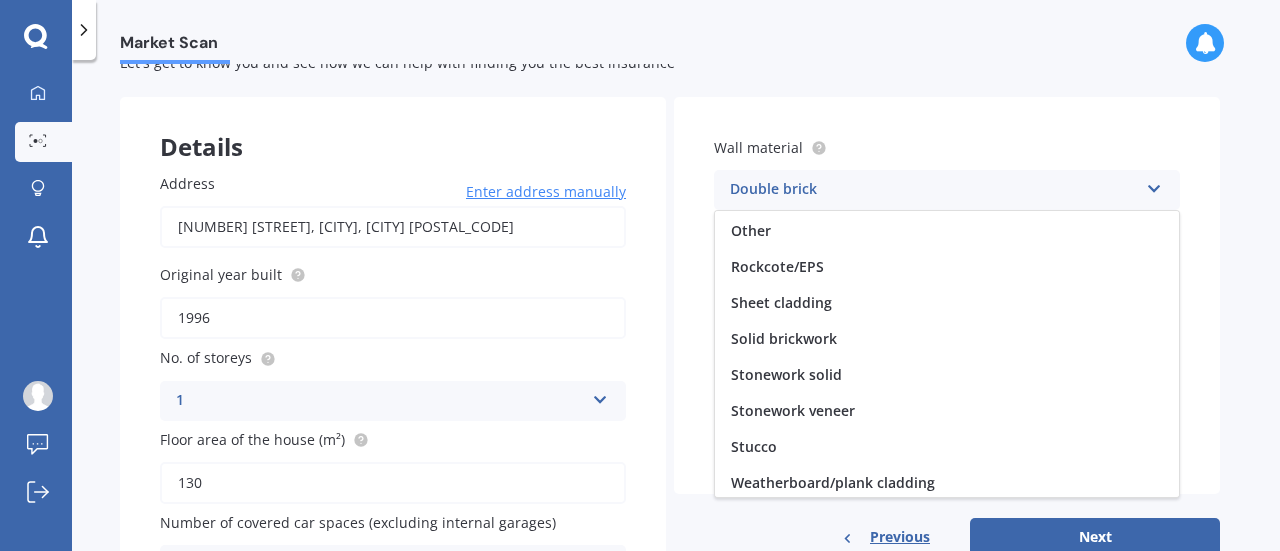 scroll, scrollTop: 181, scrollLeft: 0, axis: vertical 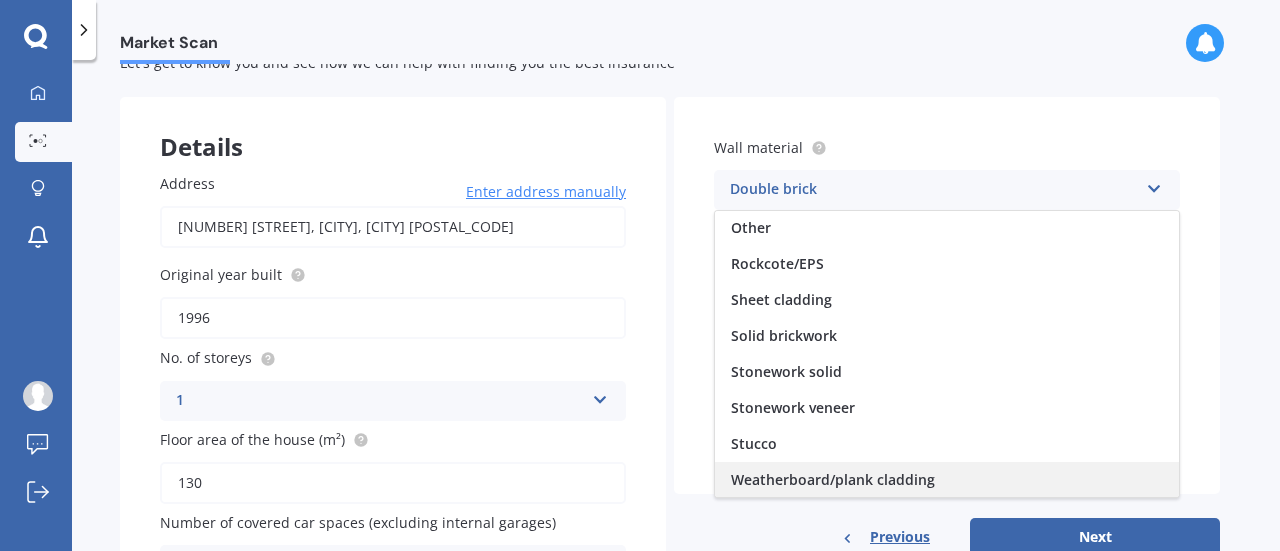 click on "Weatherboard/plank cladding" at bounding box center (862, 47) 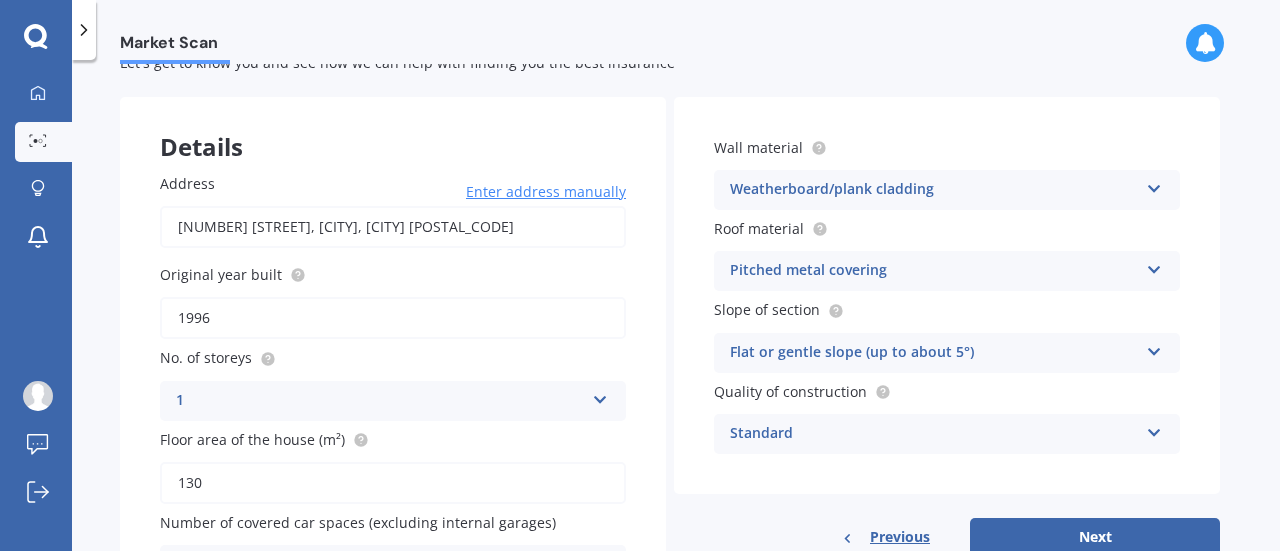 click on "Pitched metal covering Flat fibre cement Flat membrane Flat metal covering Pitched concrete tiles Pitched fibre cement covering Pitched metal covering Pitched slate Pitched terracotta tiles Pitched timber shingles Other" at bounding box center (393, 401) 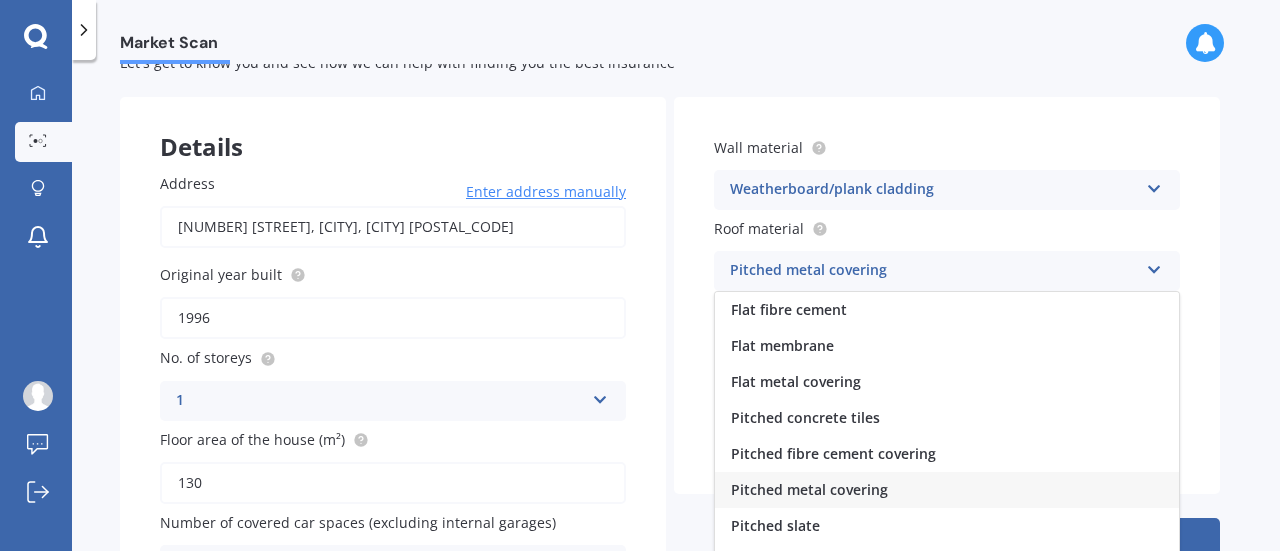 click on "Pitched metal covering" at bounding box center [809, 489] 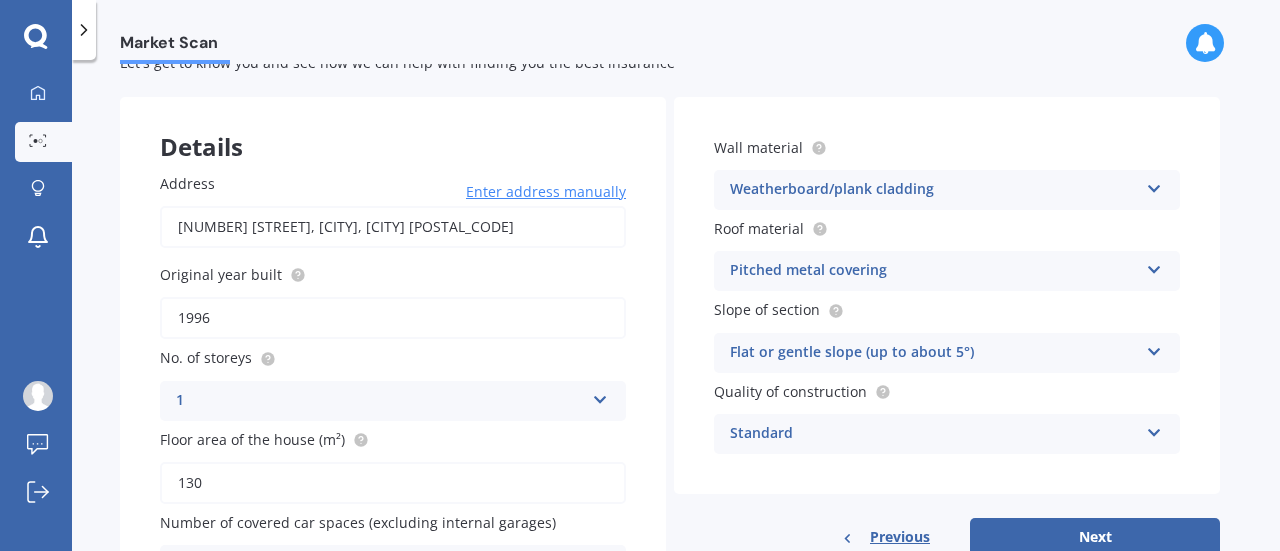 click at bounding box center [600, 396] 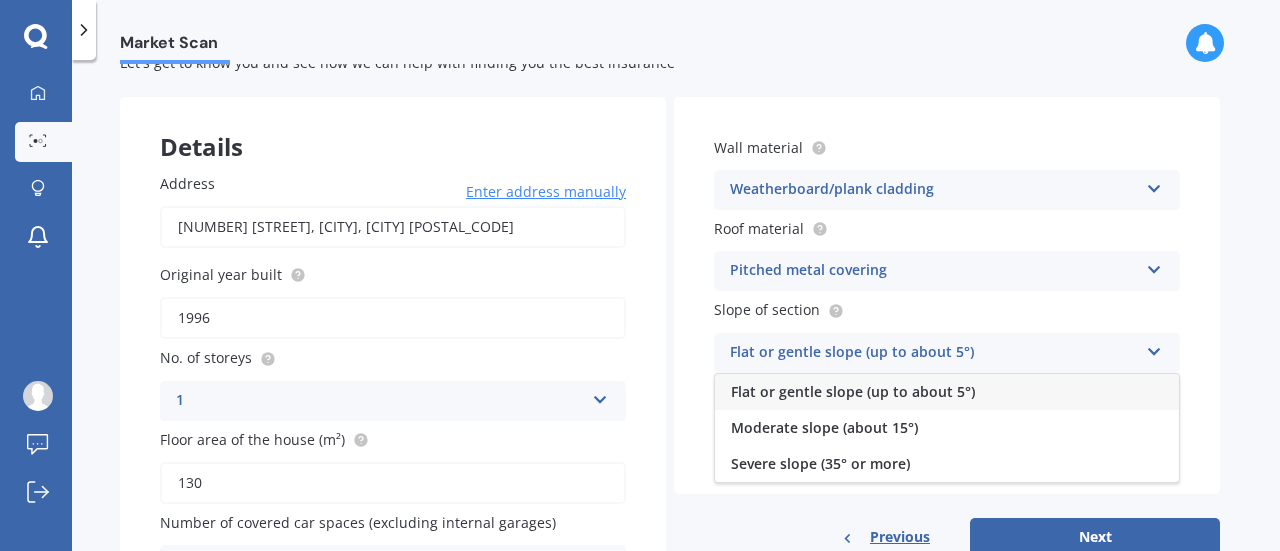 click on "Flat or gentle slope (up to about 5°)" at bounding box center [947, 392] 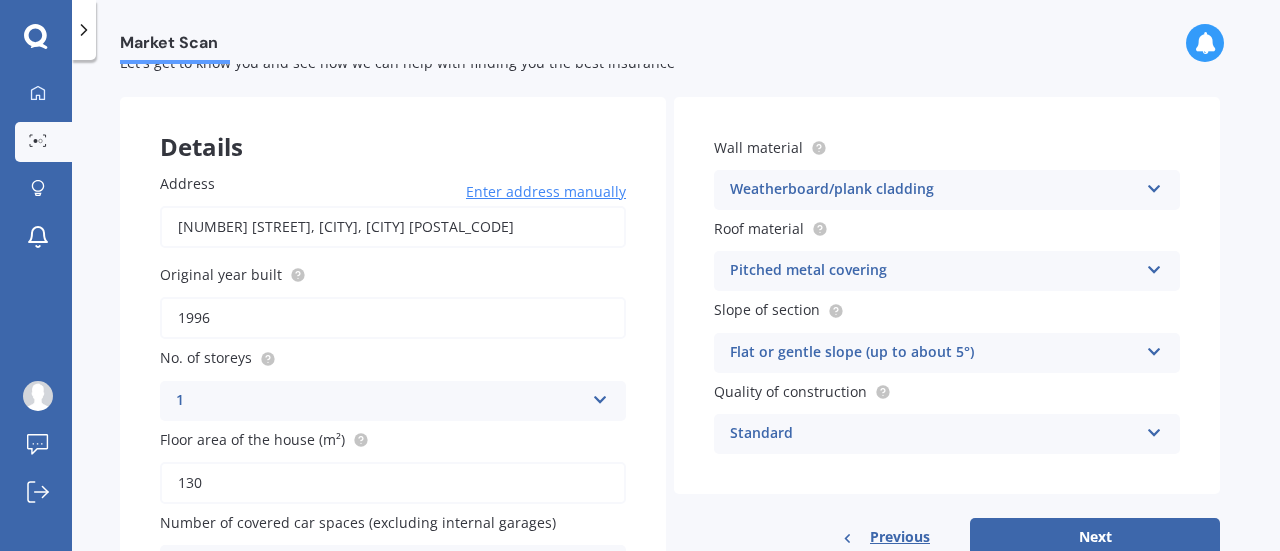 click at bounding box center [600, 396] 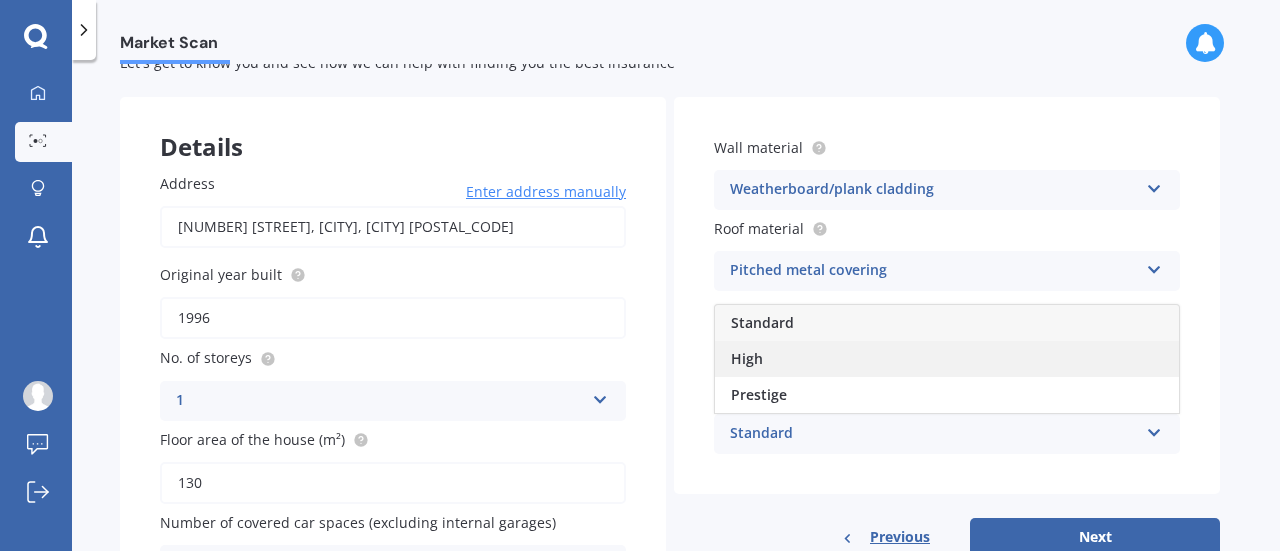 click on "High" at bounding box center (947, 359) 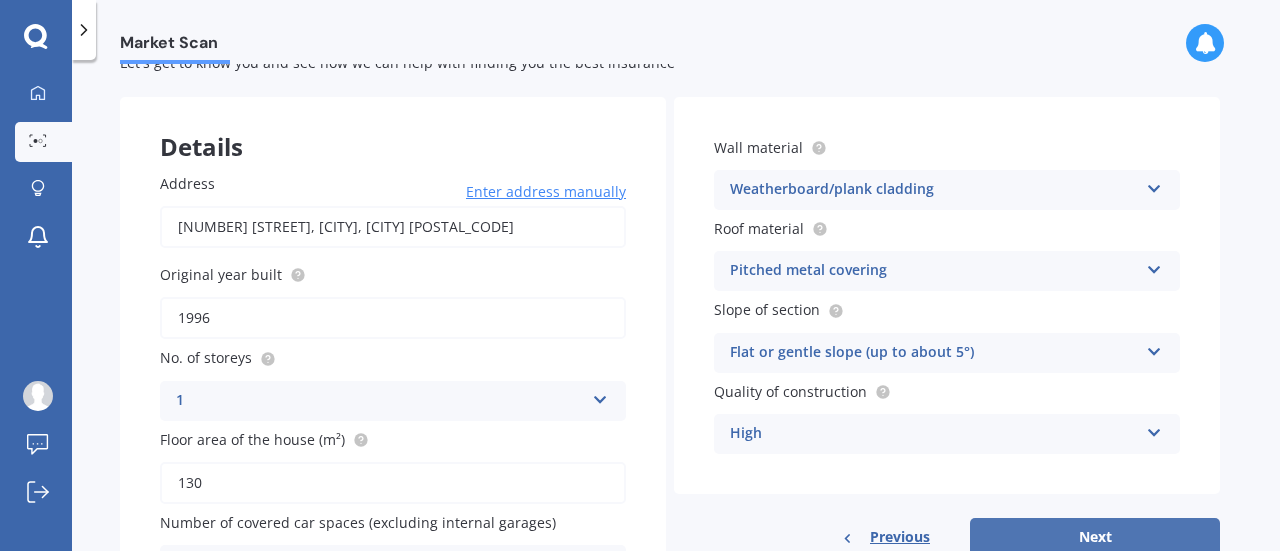 click on "Next" at bounding box center [1095, 537] 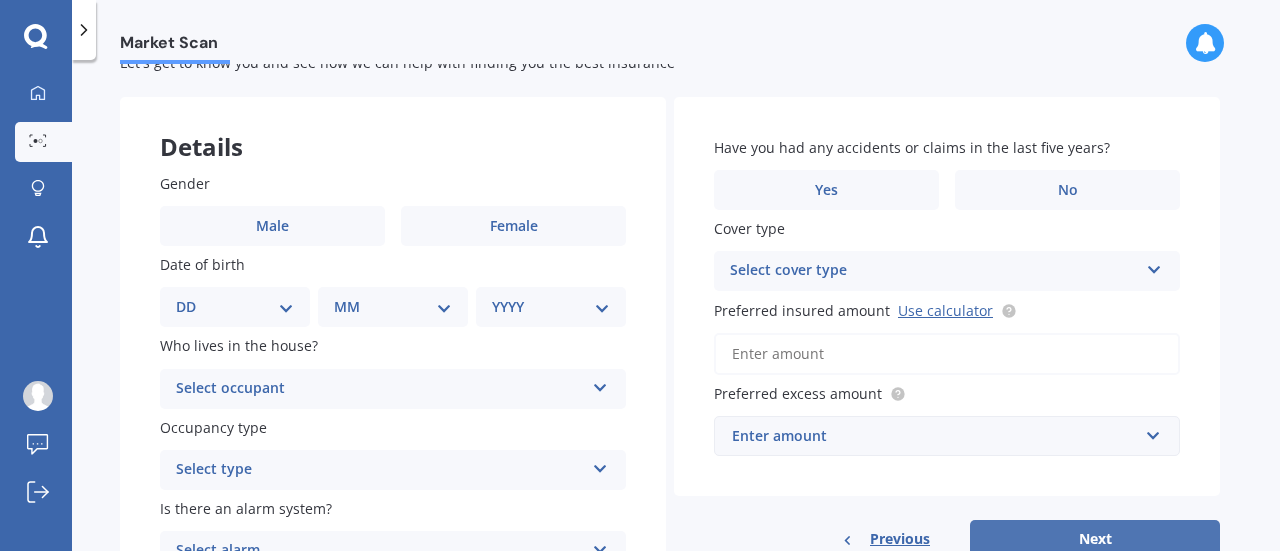 scroll, scrollTop: 0, scrollLeft: 0, axis: both 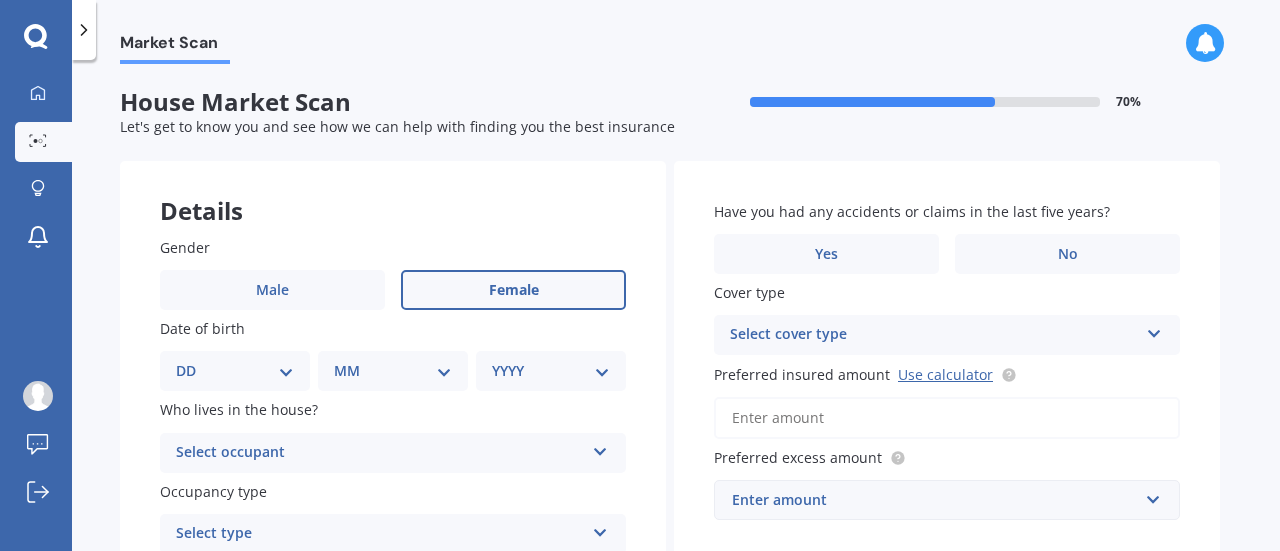 click on "Female" at bounding box center (272, 290) 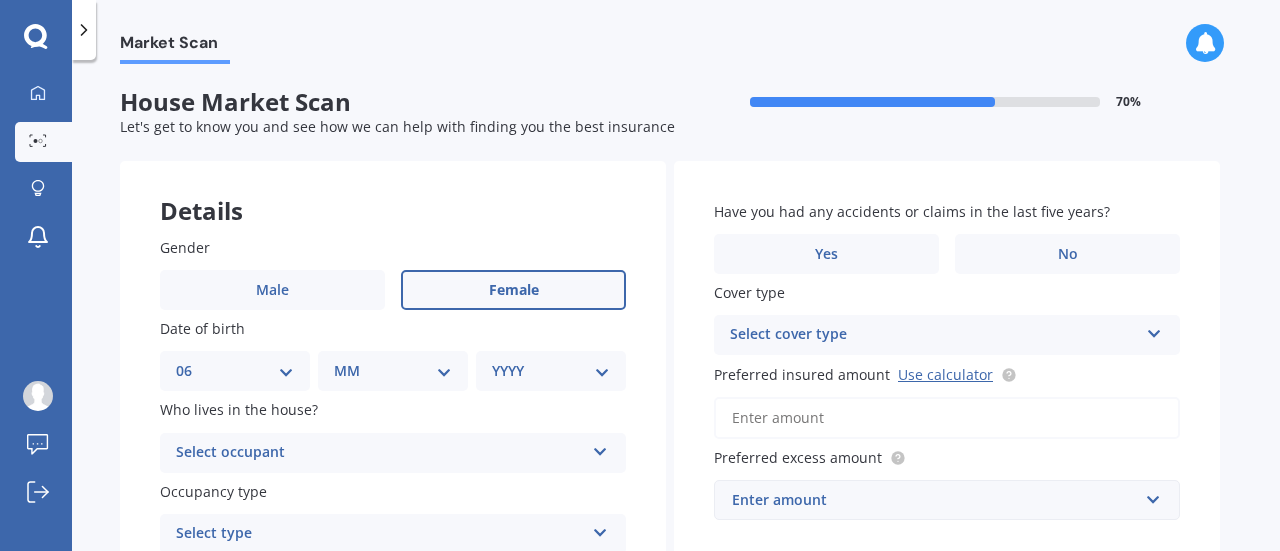 click on "DD 01 02 03 04 05 06 07 08 09 10 11 12 13 14 15 16 17 18 19 20 21 22 23 24 25 26 27 28 29 30 31" at bounding box center [235, 371] 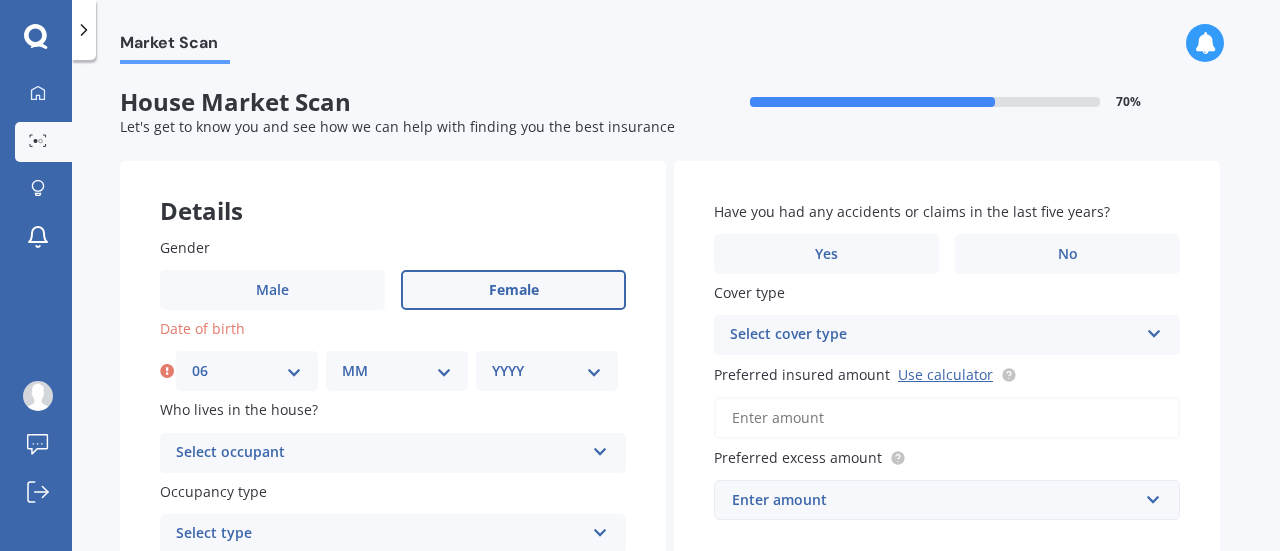 click on "MM 01 02 03 04 05 06 07 08 09 10 11 12" at bounding box center (397, 371) 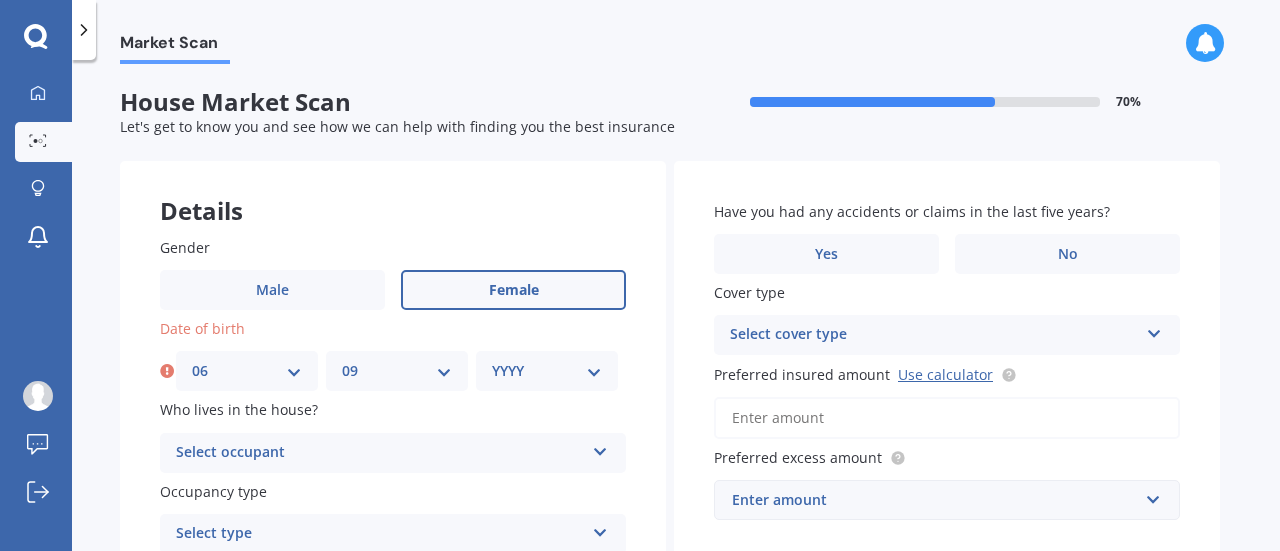 click on "MM 01 02 03 04 05 06 07 08 09 10 11 12" at bounding box center (397, 371) 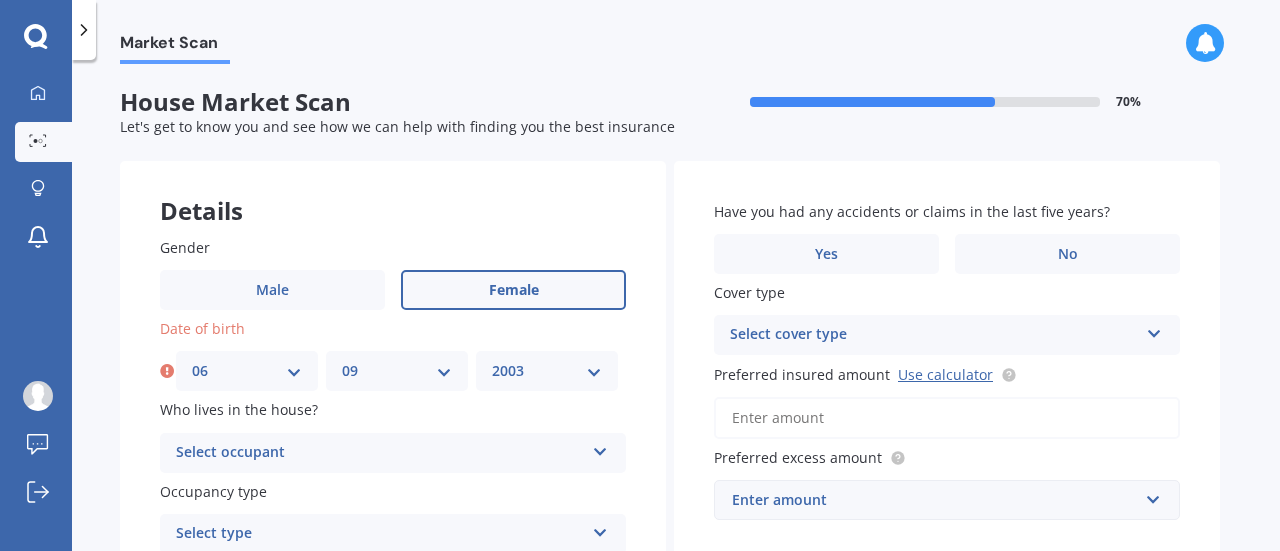 click on "YYYY 2009 2008 2007 2006 2005 2004 2003 2002 2001 2000 1999 1998 1997 1996 1995 1994 1993 1992 1991 1990 1989 1988 1987 1986 1985 1984 1983 1982 1981 1980 1979 1978 1977 1976 1975 1974 1973 1972 1971 1970 1969 1968 1967 1966 1965 1964 1963 1962 1961 1960 1959 1958 1957 1956 1955 1954 1953 1952 1951 1950 1949 1948 1947 1946 1945 1944 1943 1942 1941 1940 1939 1938 1937 1936 1935 1934 1933 1932 1931 1930 1929 1928 1927 1926 1925 1924 1923 1922 1921 1920 1919 1918 1917 1916 1915 1914 1913 1912 1911 1910" at bounding box center (547, 371) 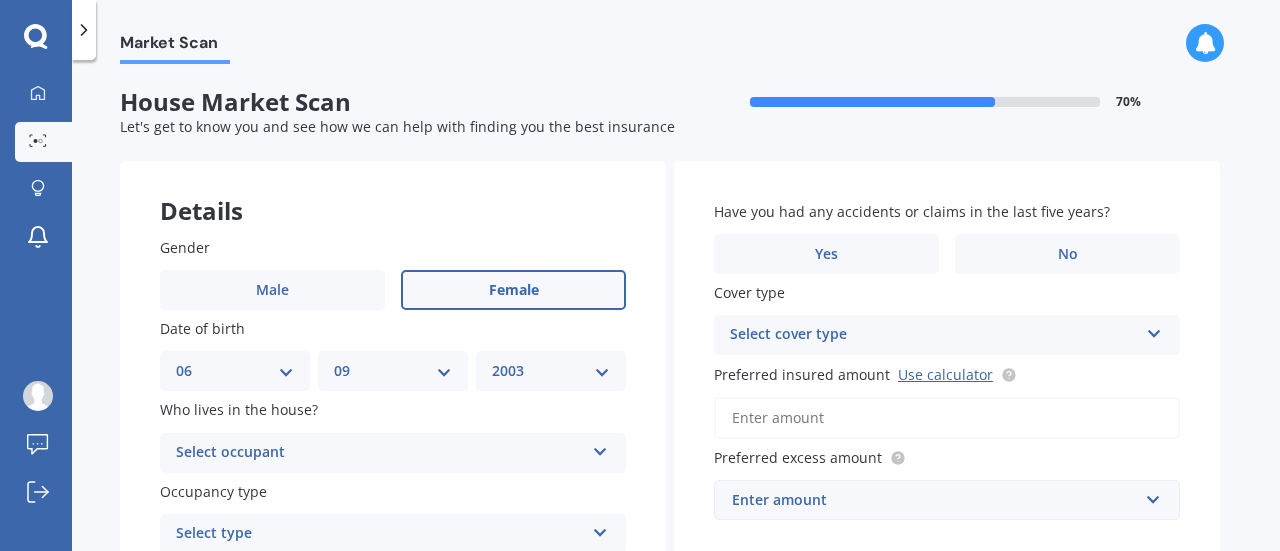 click on "YYYY 2009 2008 2007 2006 2005 2004 2003 2002 2001 2000 1999 1998 1997 1996 1995 1994 1993 1992 1991 1990 1989 1988 1987 1986 1985 1984 1983 1982 1981 1980 1979 1978 1977 1976 1975 1974 1973 1972 1971 1970 1969 1968 1967 1966 1965 1964 1963 1962 1961 1960 1959 1958 1957 1956 1955 1954 1953 1952 1951 1950 1949 1948 1947 1946 1945 1944 1943 1942 1941 1940 1939 1938 1937 1936 1935 1934 1933 1932 1931 1930 1929 1928 1927 1926 1925 1924 1923 1922 1921 1920 1919 1918 1917 1916 1915 1914 1913 1912 1911 1910" at bounding box center [551, 371] 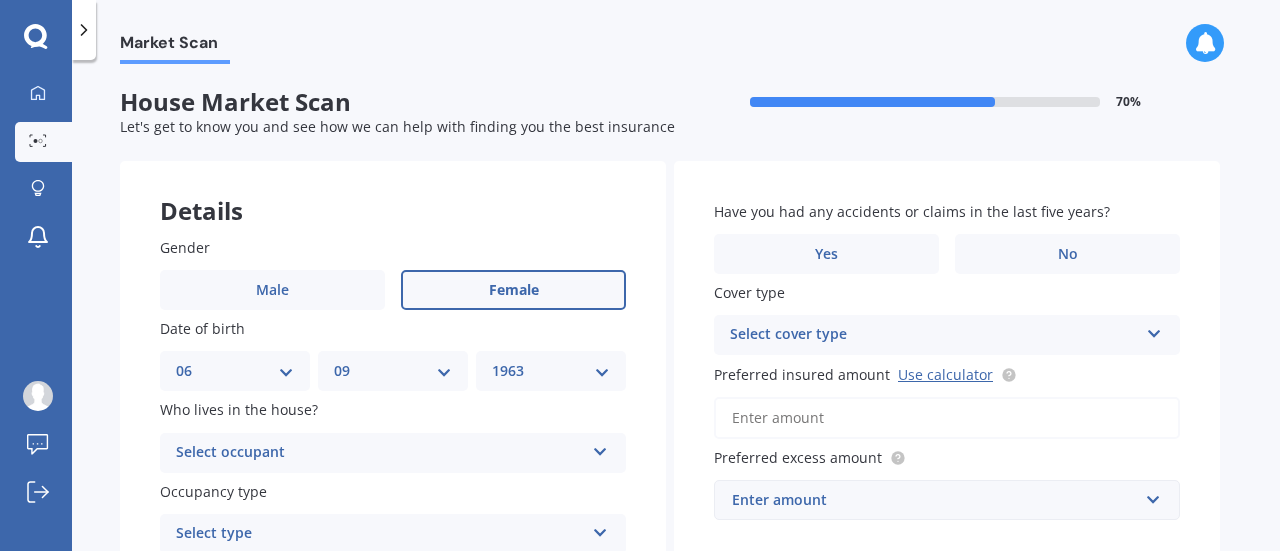 click on "YYYY 2009 2008 2007 2006 2005 2004 2003 2002 2001 2000 1999 1998 1997 1996 1995 1994 1993 1992 1991 1990 1989 1988 1987 1986 1985 1984 1983 1982 1981 1980 1979 1978 1977 1976 1975 1974 1973 1972 1971 1970 1969 1968 1967 1966 1965 1964 1963 1962 1961 1960 1959 1958 1957 1956 1955 1954 1953 1952 1951 1950 1949 1948 1947 1946 1945 1944 1943 1942 1941 1940 1939 1938 1937 1936 1935 1934 1933 1932 1931 1930 1929 1928 1927 1926 1925 1924 1923 1922 1921 1920 1919 1918 1917 1916 1915 1914 1913 1912 1911 1910" at bounding box center (551, 371) 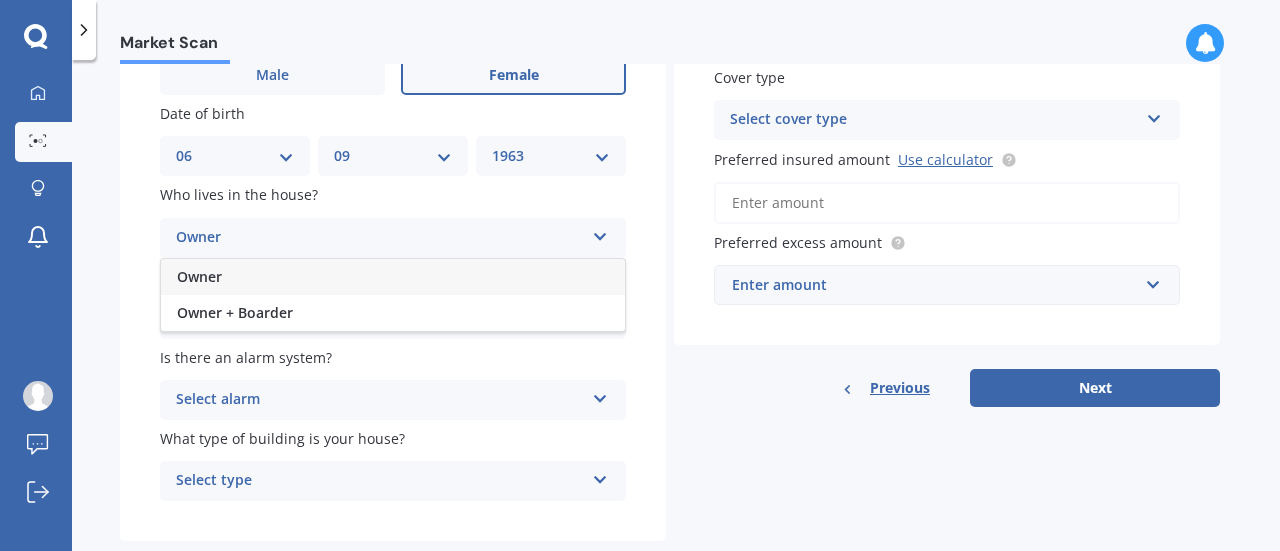 scroll, scrollTop: 218, scrollLeft: 0, axis: vertical 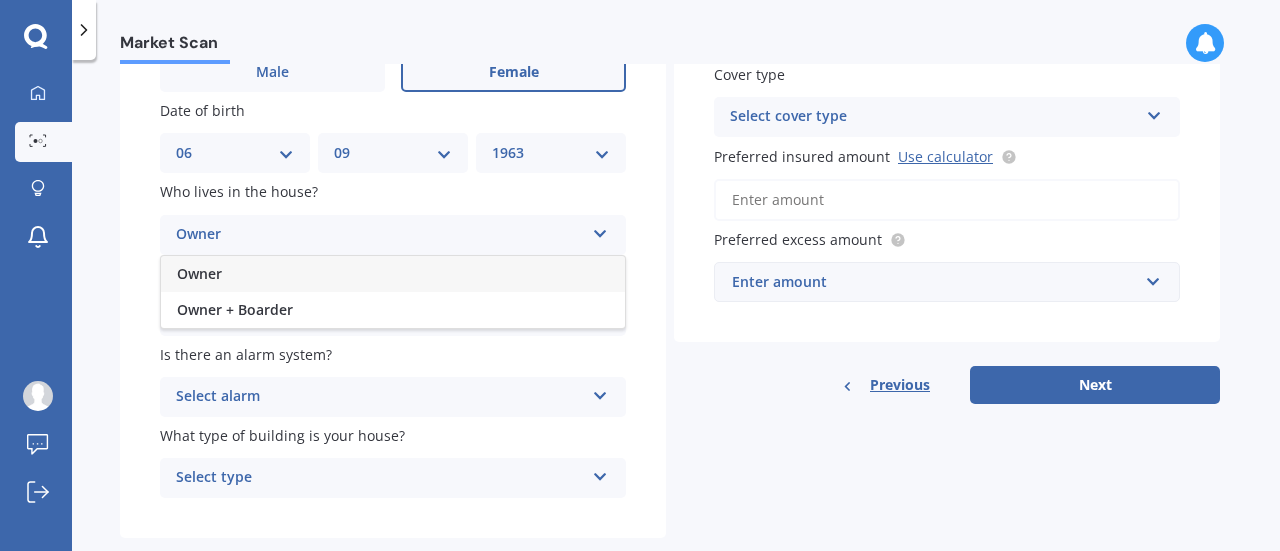 click on "Owner" at bounding box center [393, 274] 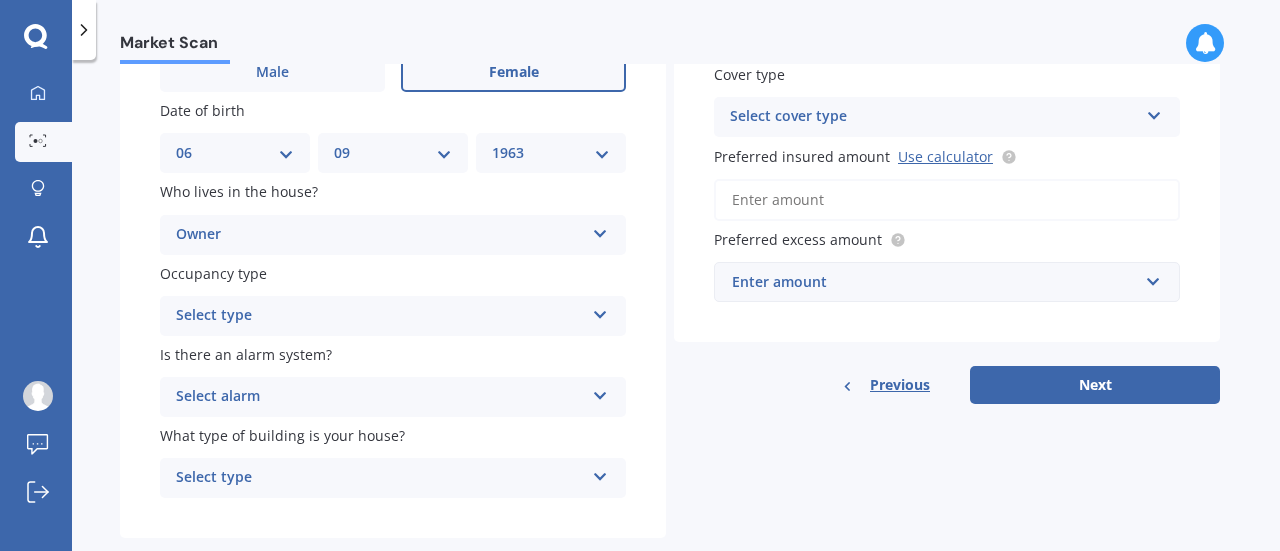 click on "Select alarm Yes, monitored Yes, not monitored No" at bounding box center [393, 235] 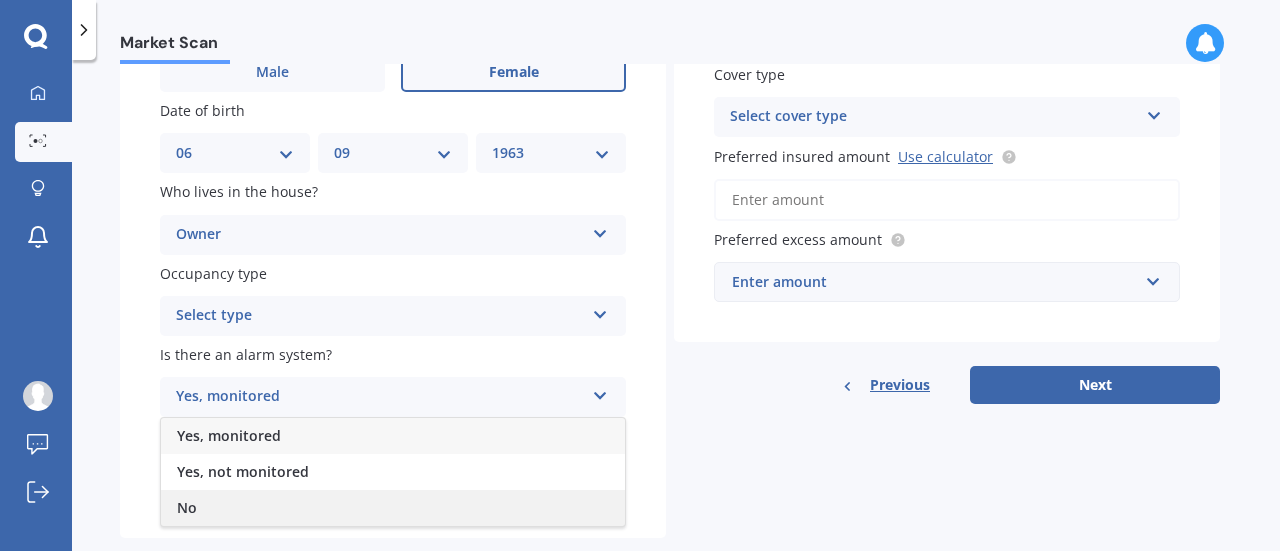 click on "No" at bounding box center (393, 508) 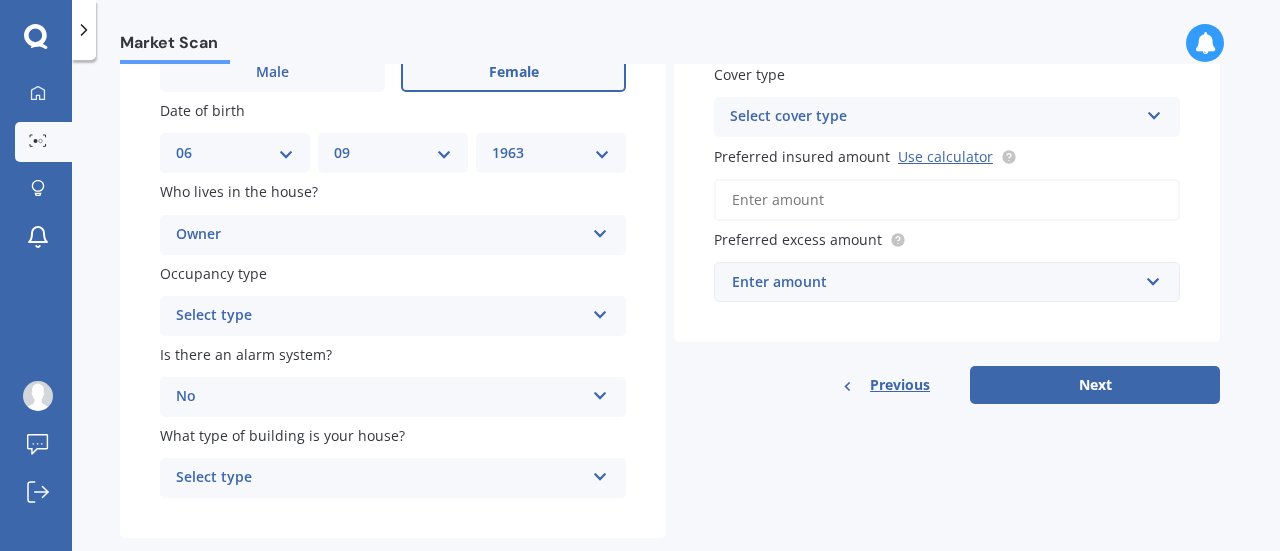 click on "Select type Freestanding Multi-unit (in a block of 6 or less) Multi-unit (in a block of 7-10)" at bounding box center (393, 235) 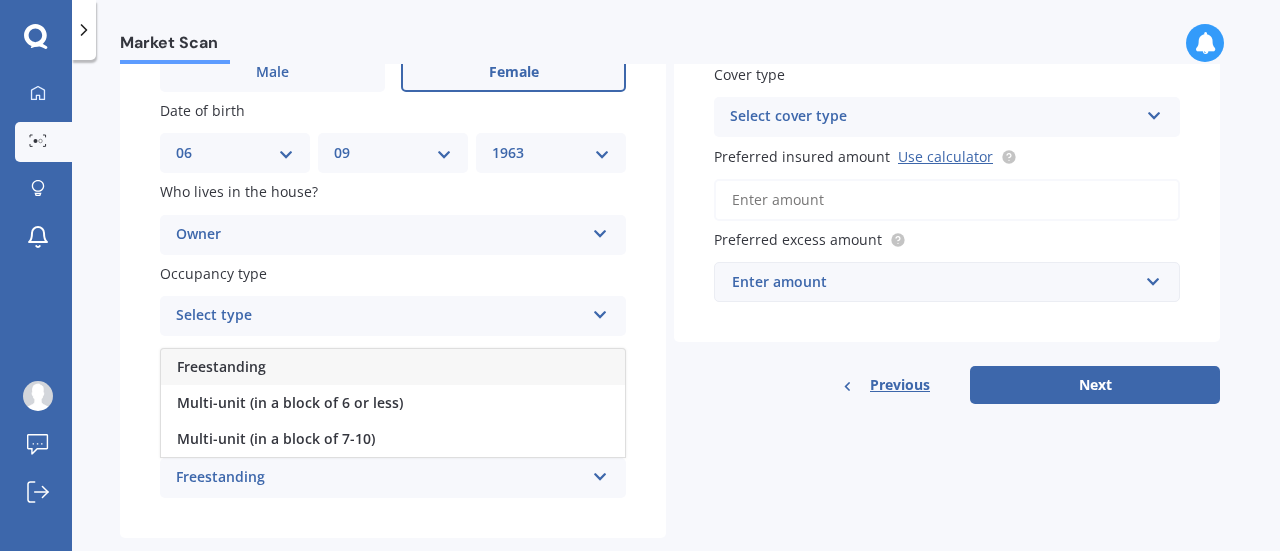 click on "Freestanding" at bounding box center (393, 367) 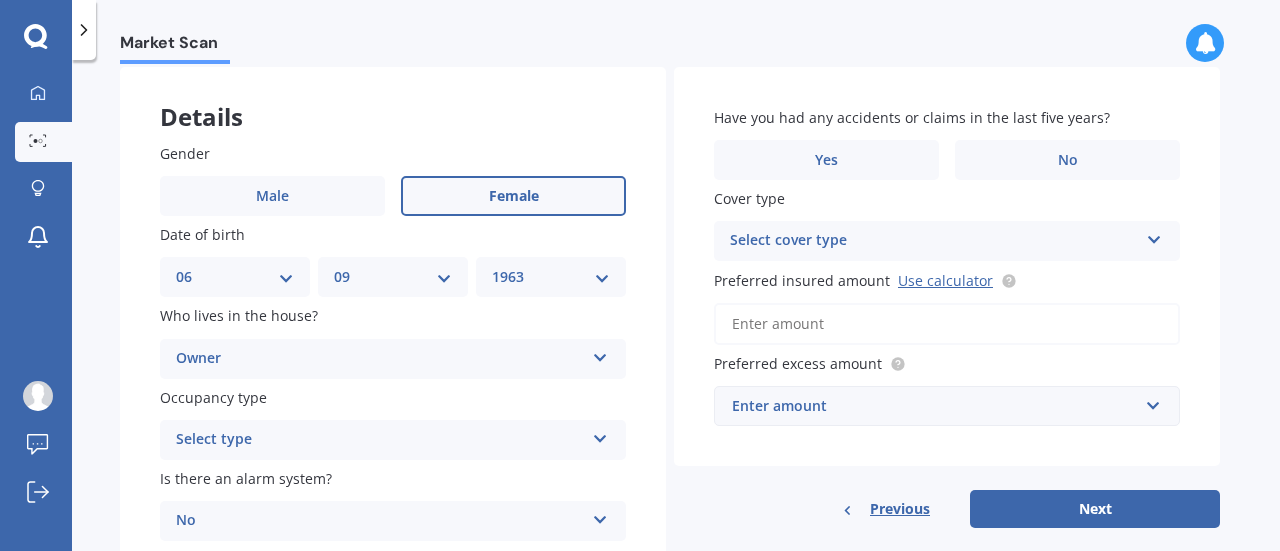 scroll, scrollTop: 96, scrollLeft: 0, axis: vertical 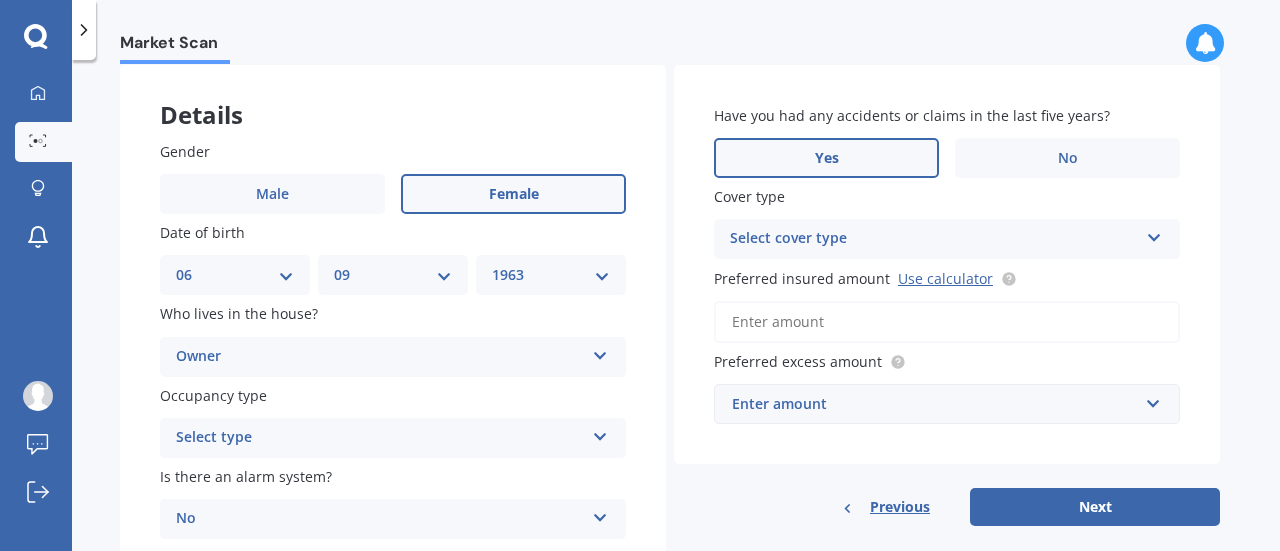click on "Yes" at bounding box center [272, 194] 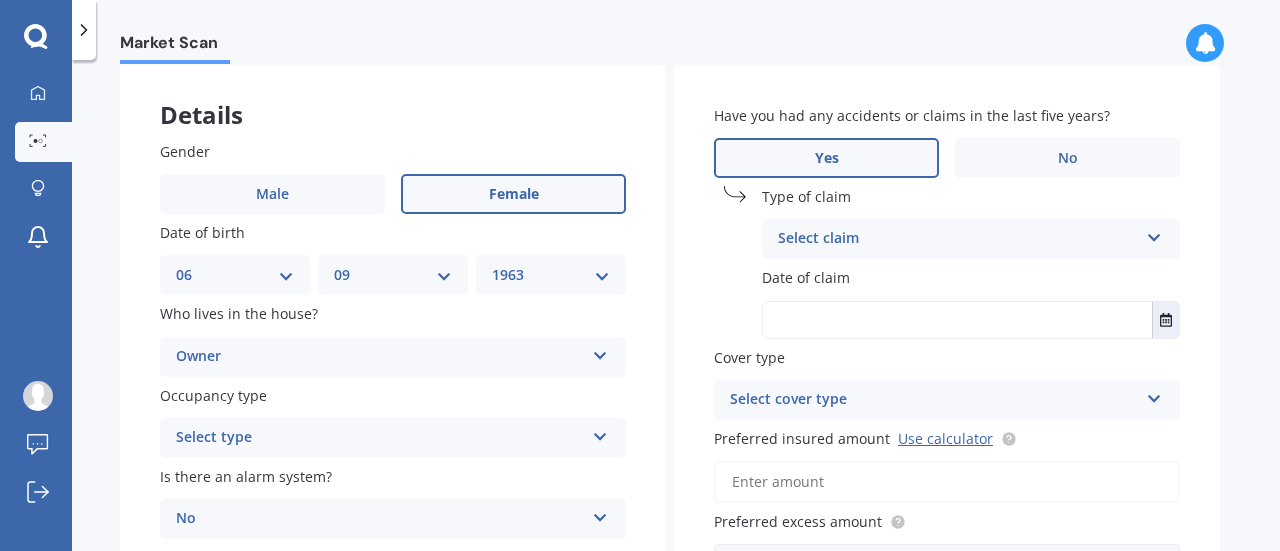 click at bounding box center (1154, 234) 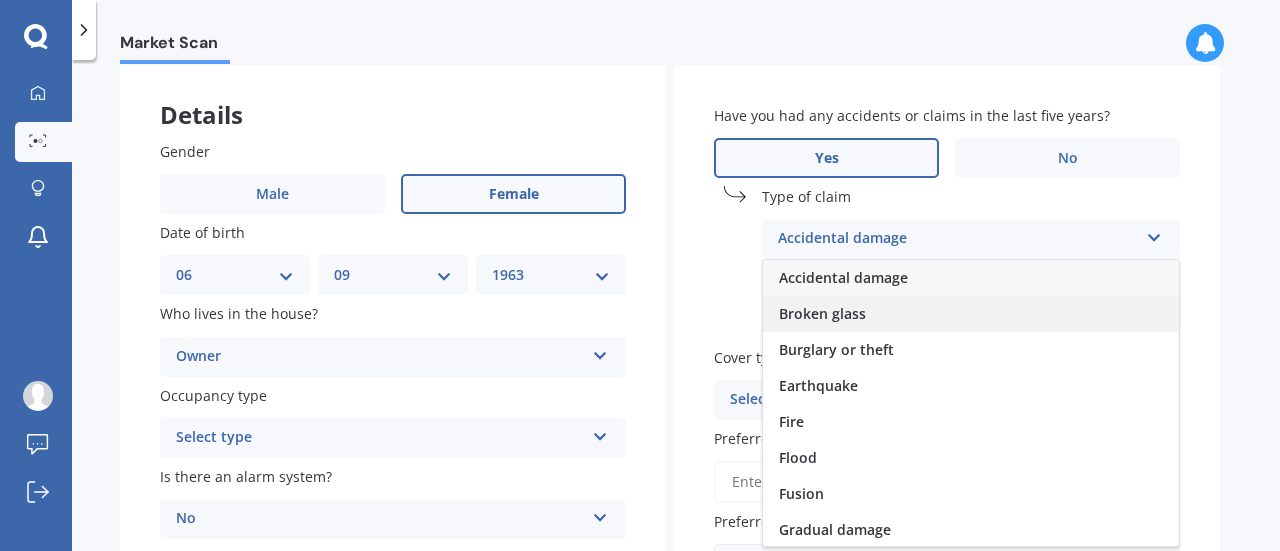 click on "Broken glass" at bounding box center (843, 277) 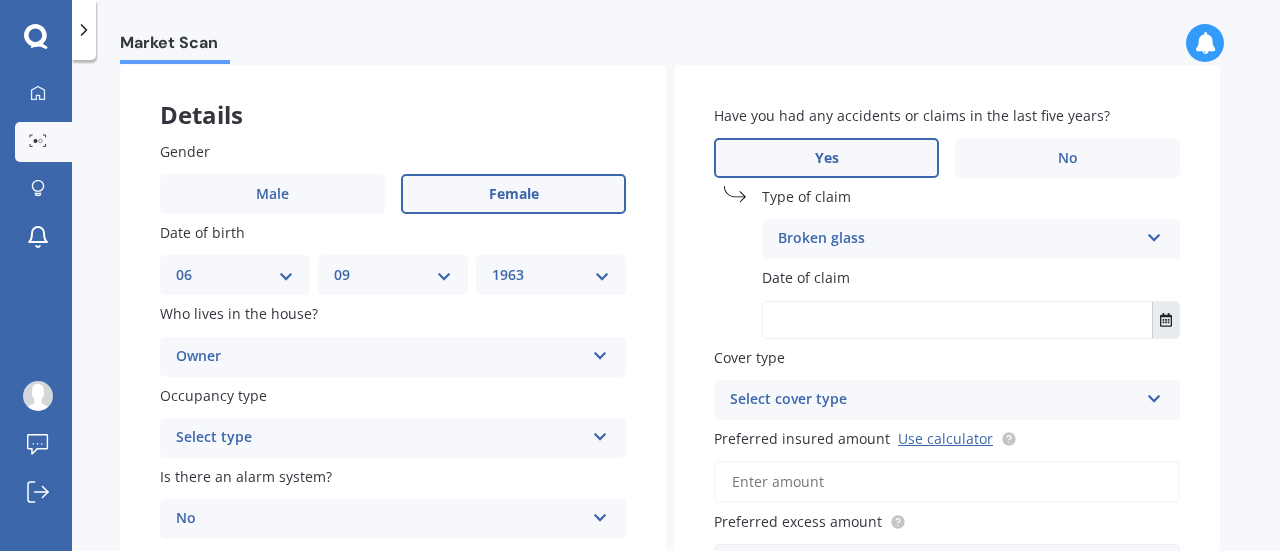 click at bounding box center [1165, 320] 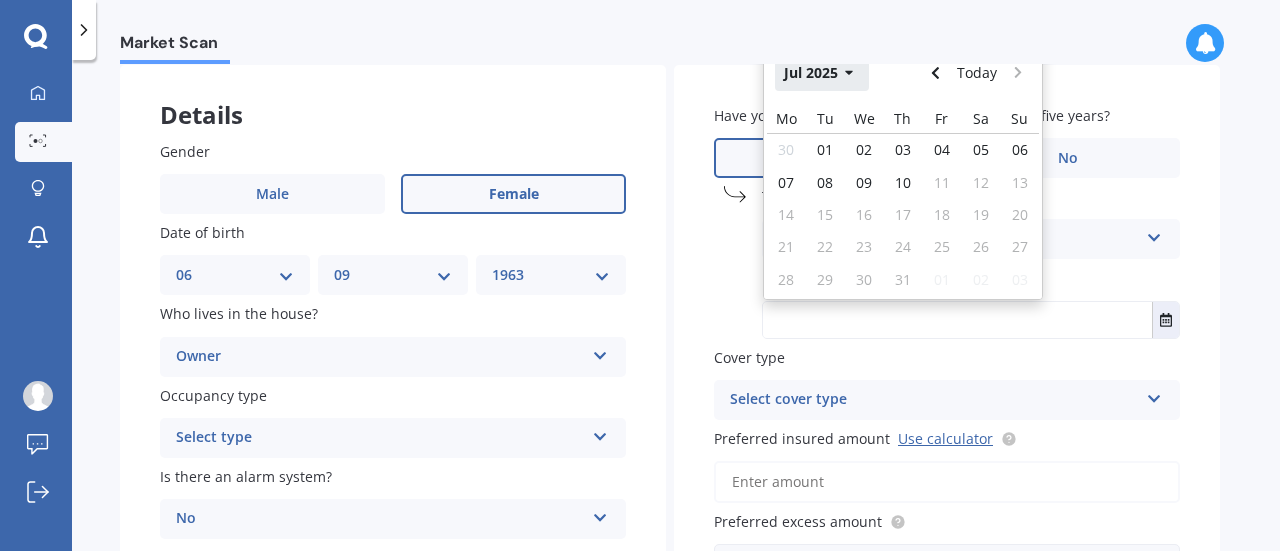 click at bounding box center (849, 73) 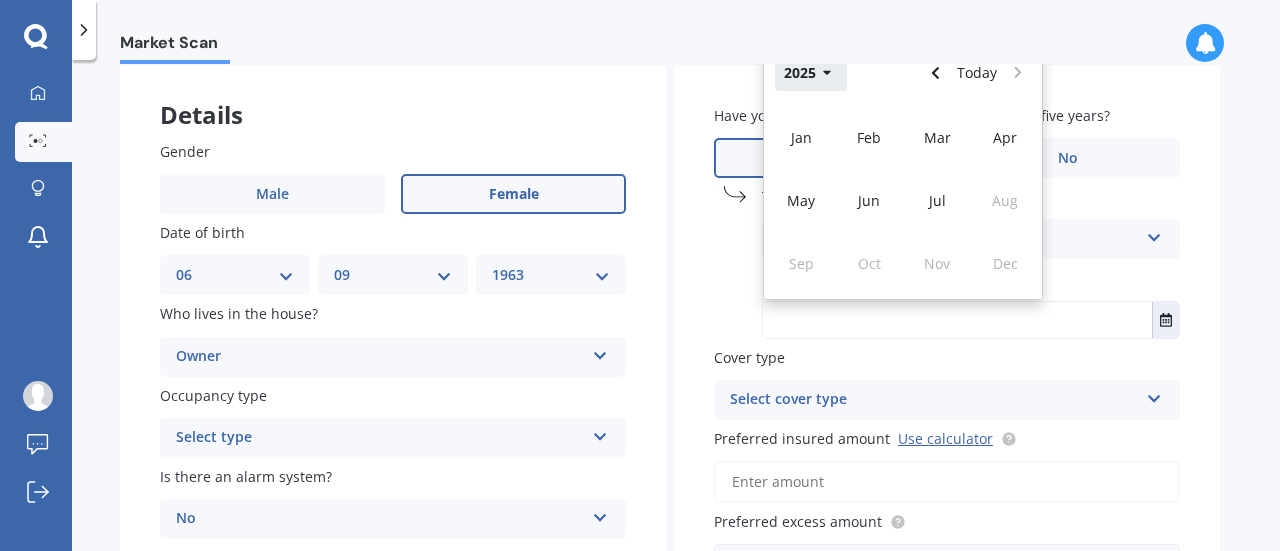 click at bounding box center [827, 73] 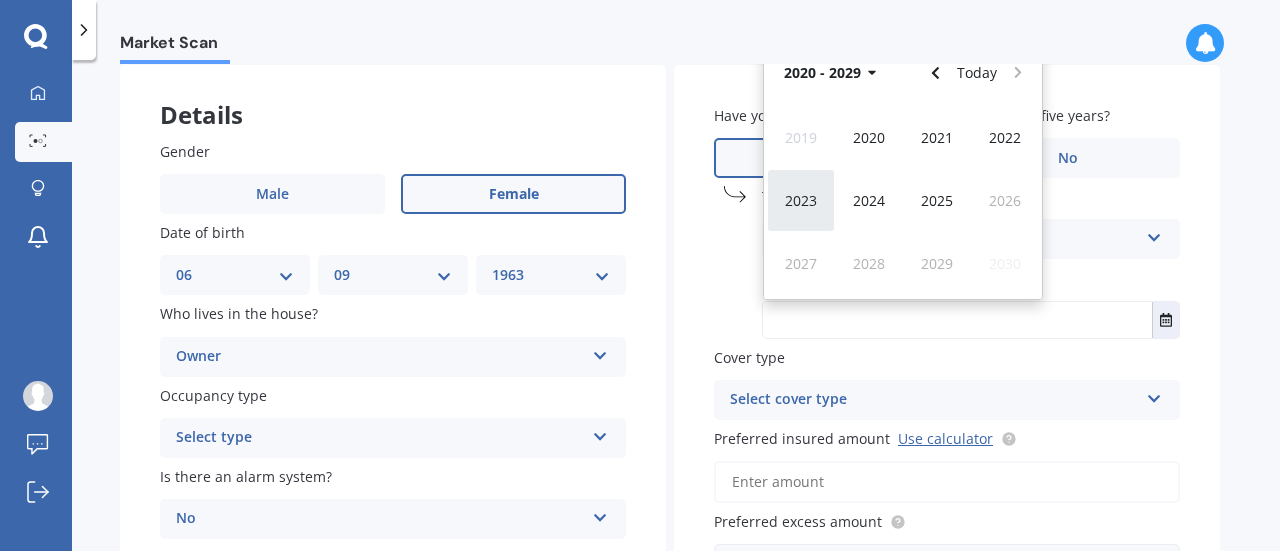 click on "2023" at bounding box center [801, 200] 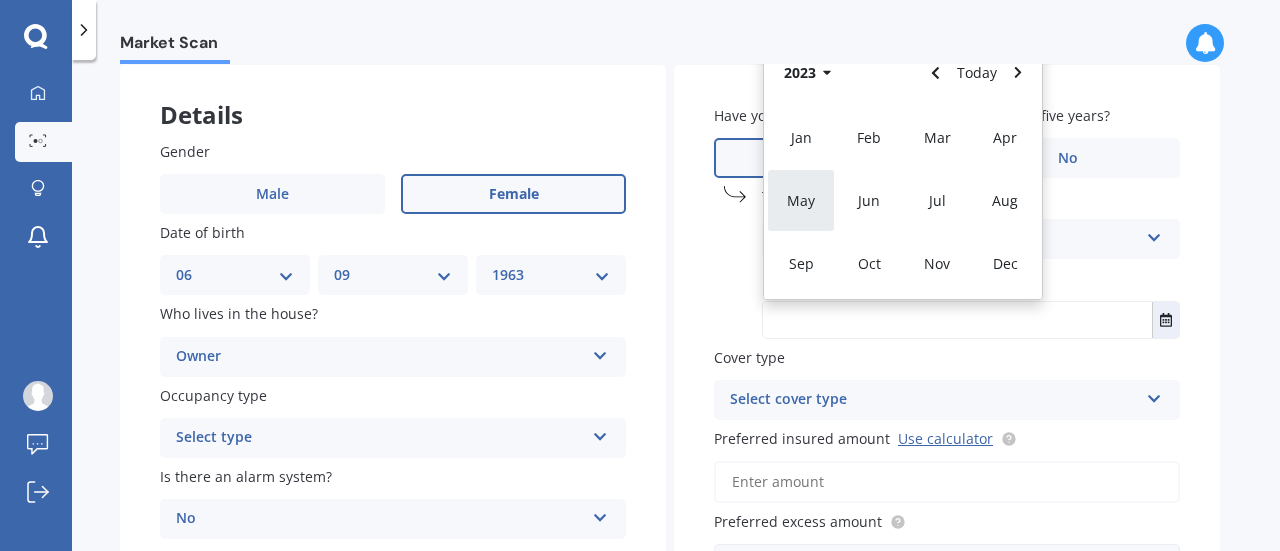 click on "May" at bounding box center [801, 200] 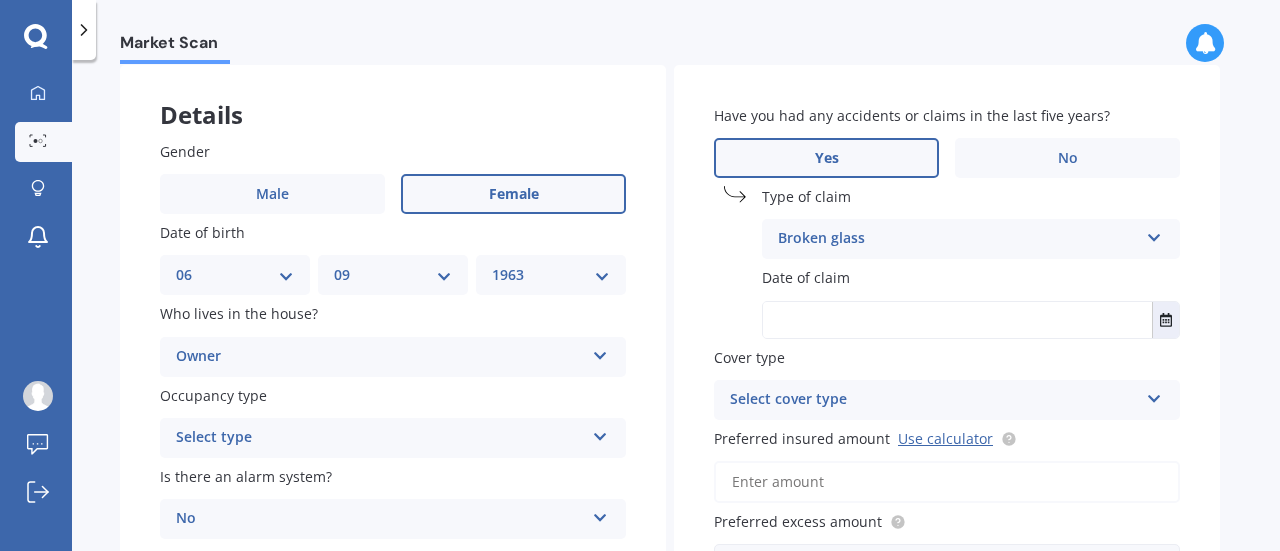 click on "Have you had any accidents or claims in the last five years? Yes No Type of claim Broken glass Accidental damage Broken glass Burglary or theft Earthquake Fire Flood Fusion Gradual damage Malicious damage Storm damage Water damage Other Date of claim [MONTH] [YEAR] Today Mo Tu We Th Fr Sa Su 01 02 03 04 05 06 07 08 09 10 11 12 13 14 15 16 17 18 19 20 21 22 23 24 25 26 27 28 29 30 31 01 02 03 04 Cover type Select cover type High Preferred insured amount Use calculator Preferred excess amount Enter amount $300 $400 $500 $750 $1,000 $2,000 $2,500" at bounding box center [947, 344] 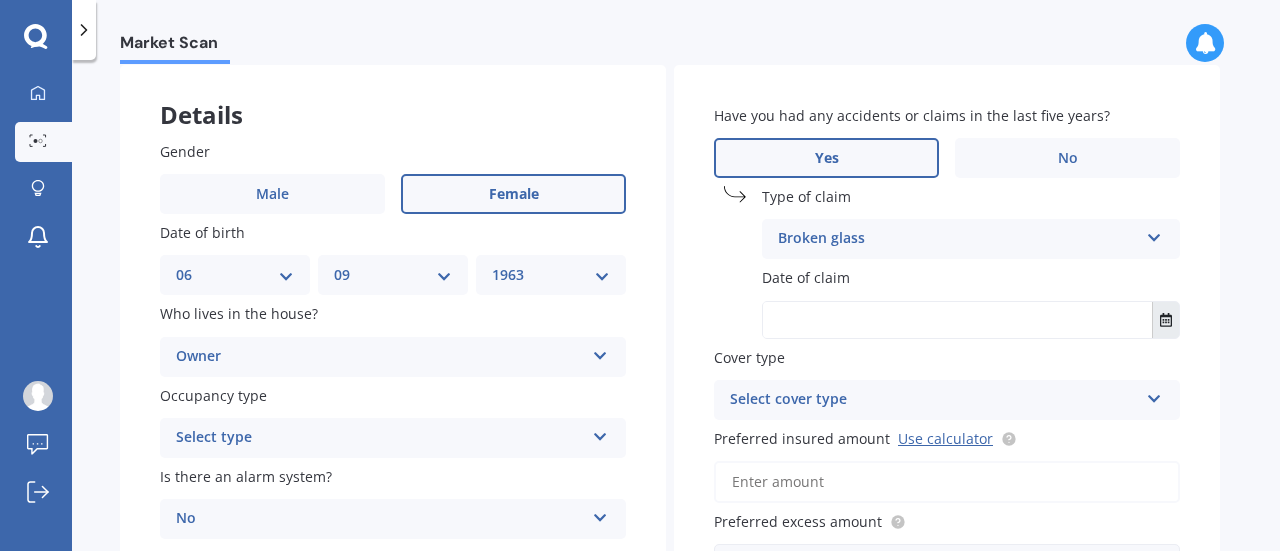 click at bounding box center (1166, 320) 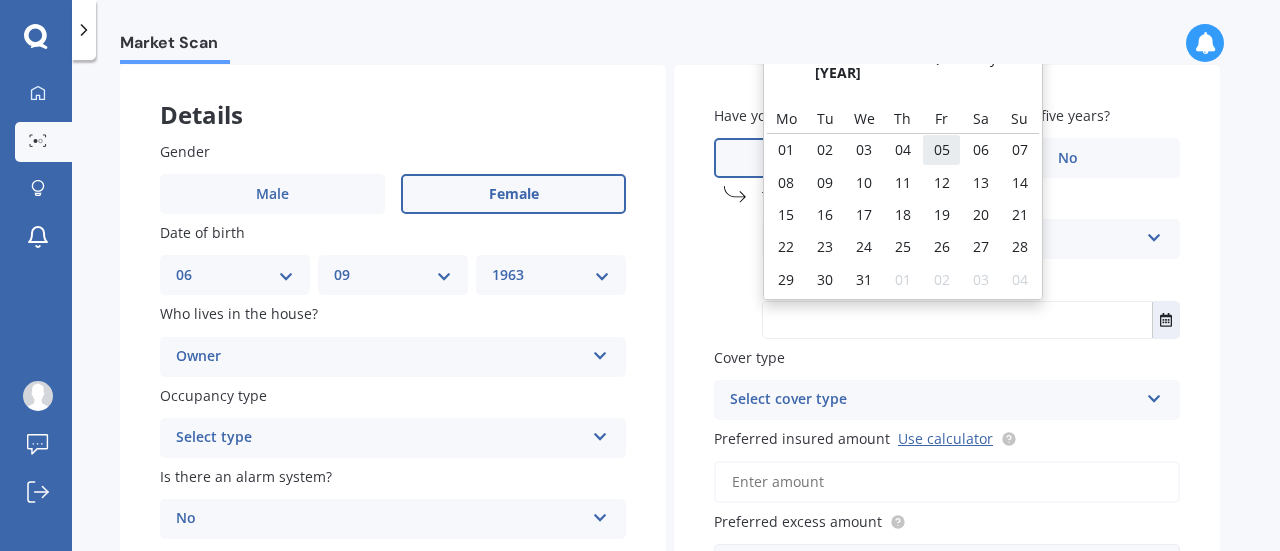 click on "05" at bounding box center (942, 149) 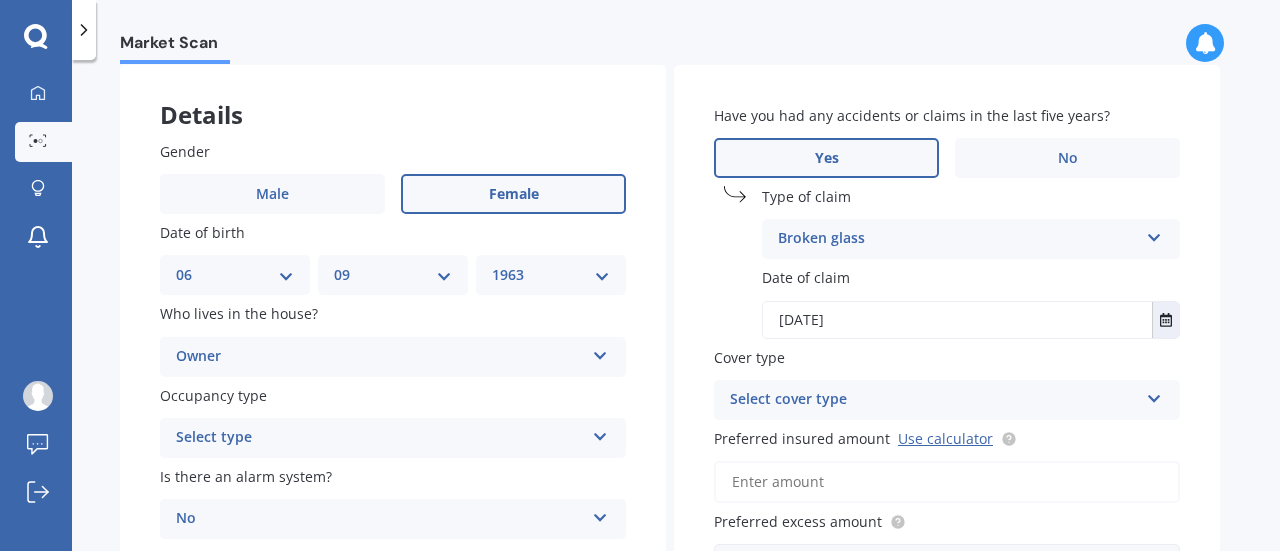click at bounding box center (600, 352) 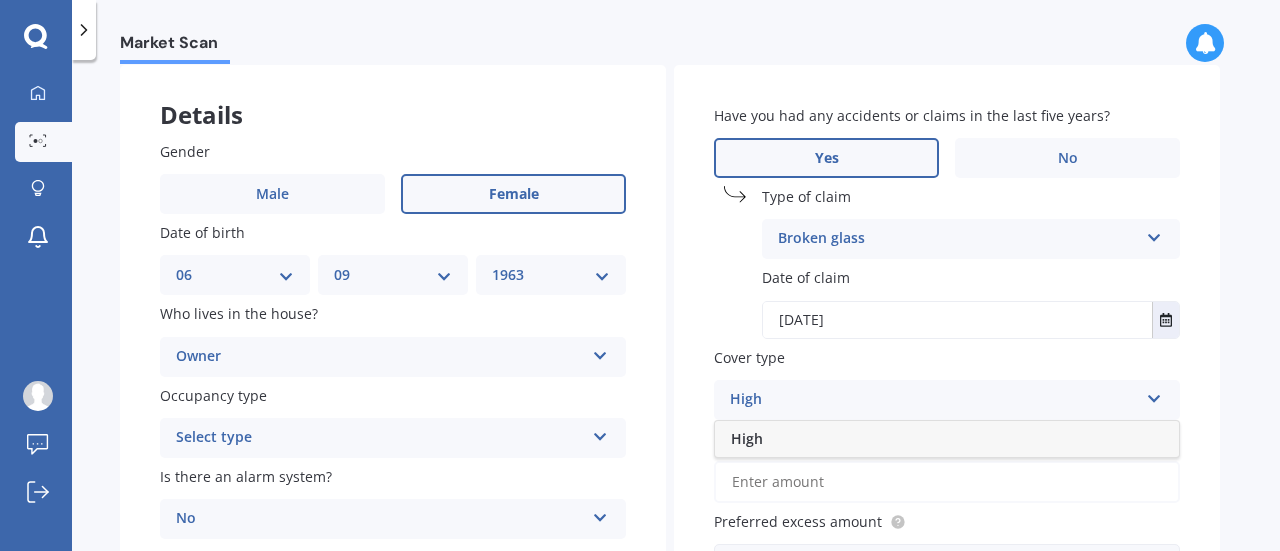 click on "High" at bounding box center [934, 400] 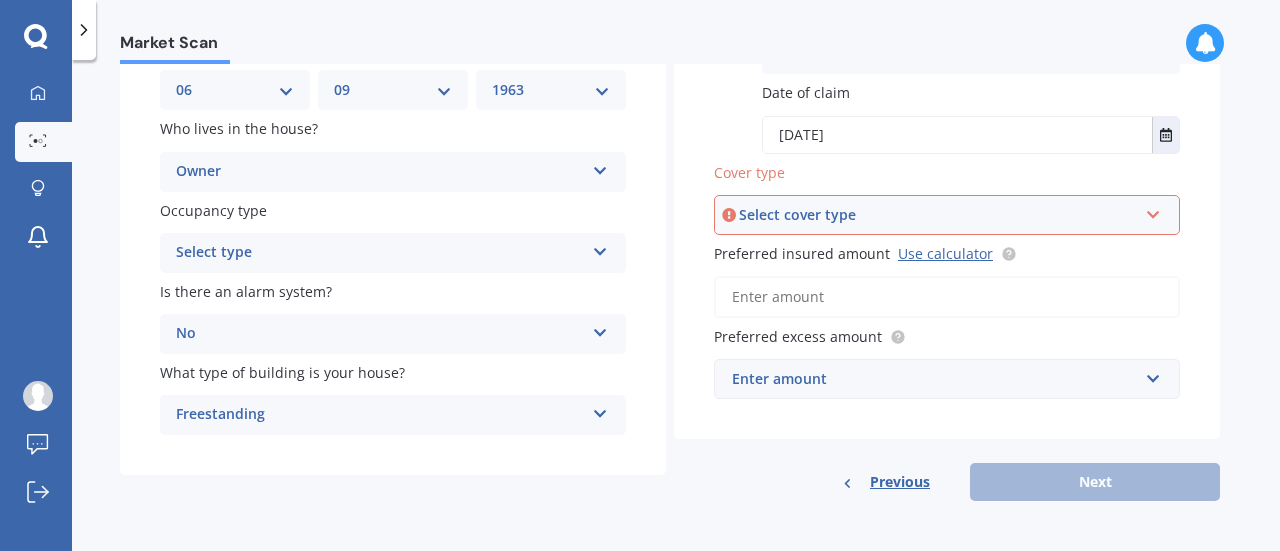 scroll, scrollTop: 284, scrollLeft: 0, axis: vertical 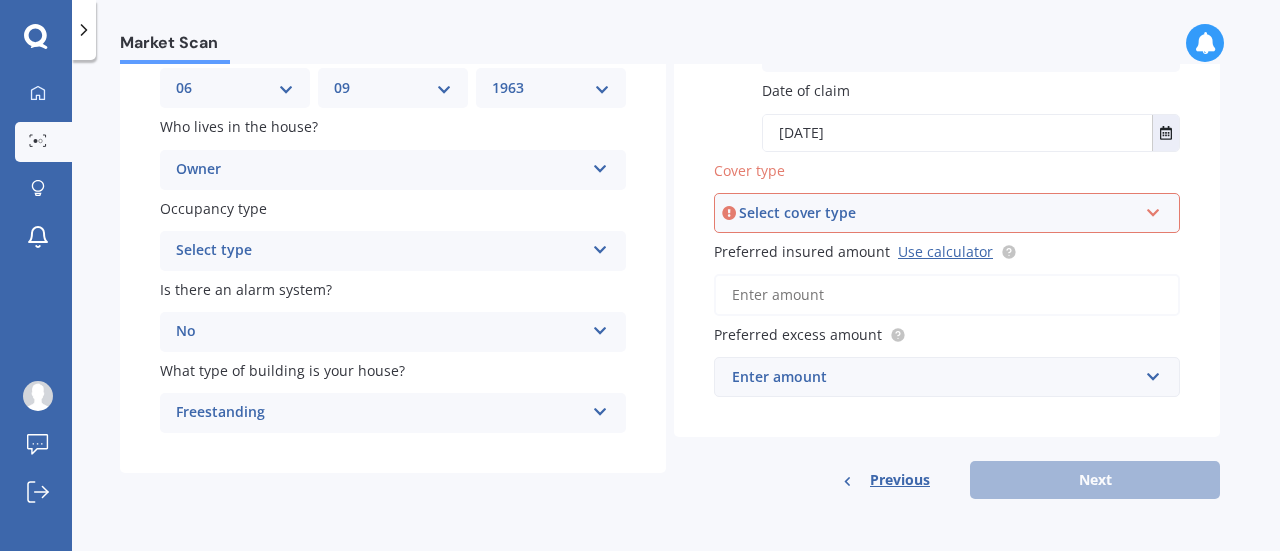 click on "Preferred insured amount Use calculator" at bounding box center [947, 295] 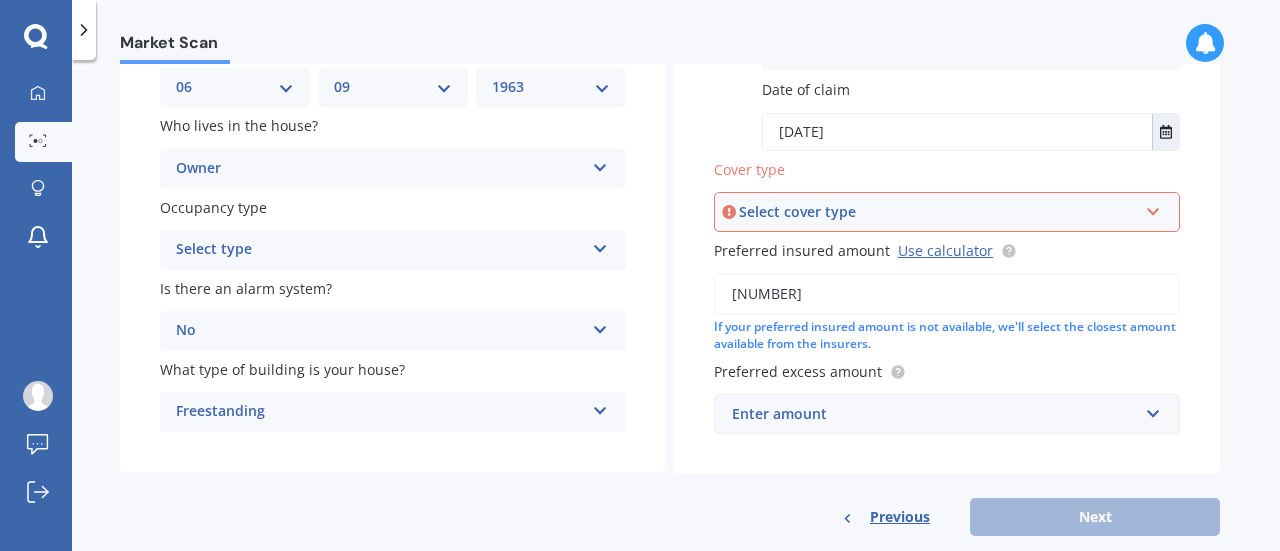 type on "[NUMBER]" 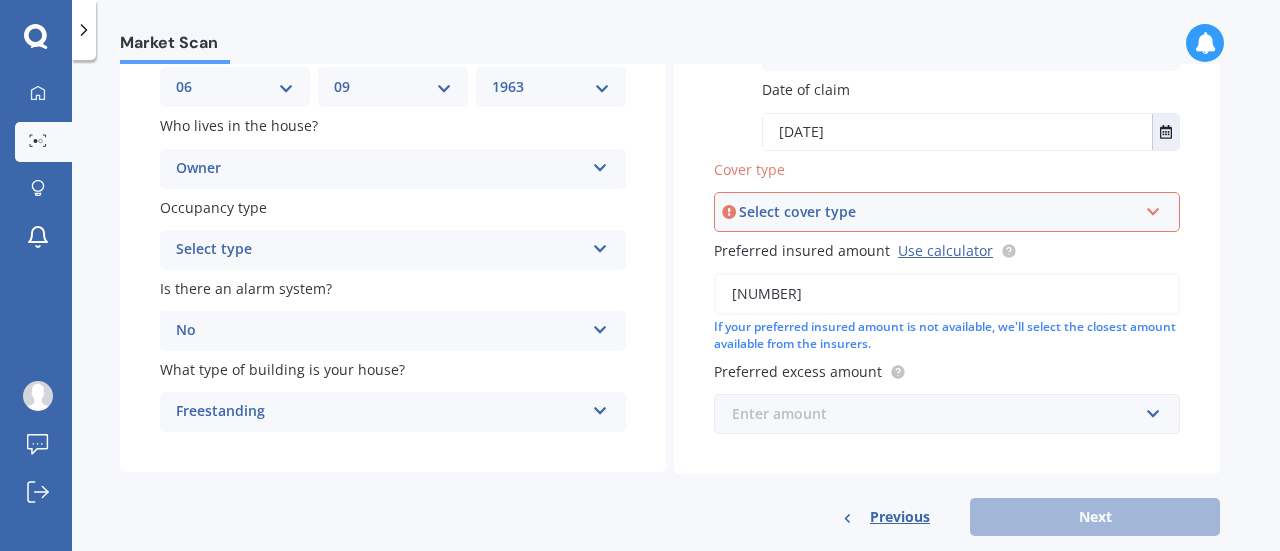 click at bounding box center [940, 414] 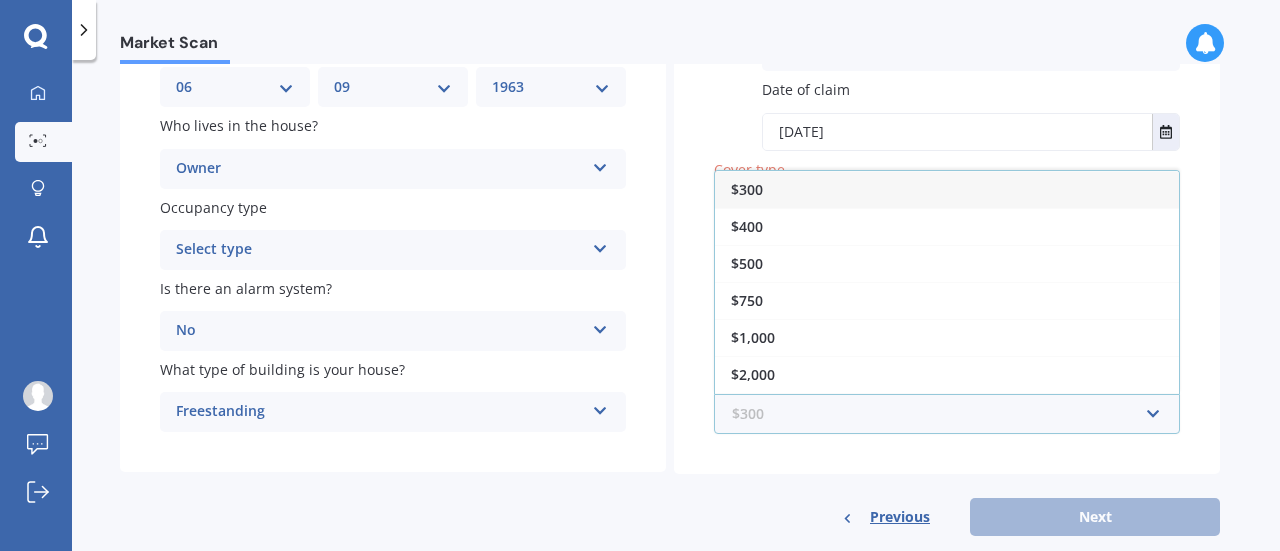click at bounding box center (940, 414) 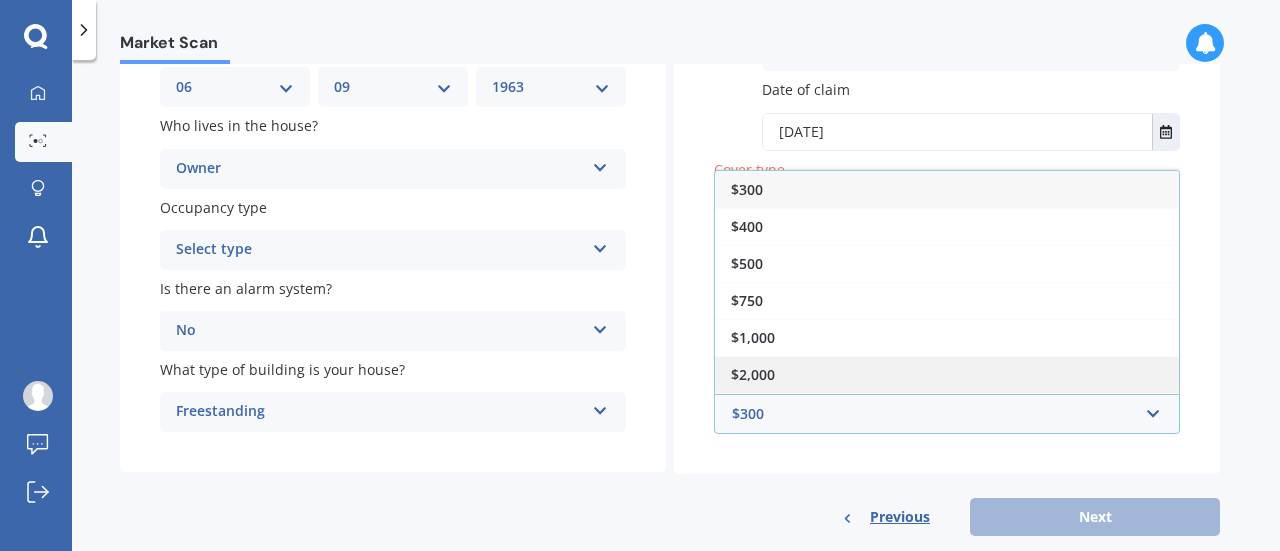 click on "$2,000" at bounding box center [747, 189] 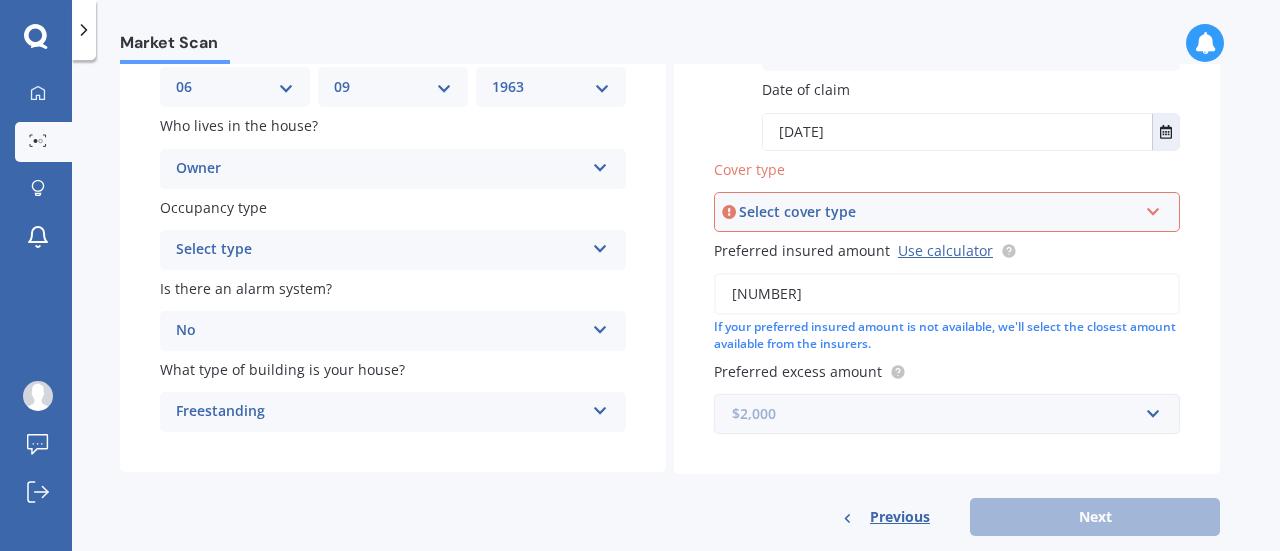 click at bounding box center [940, 414] 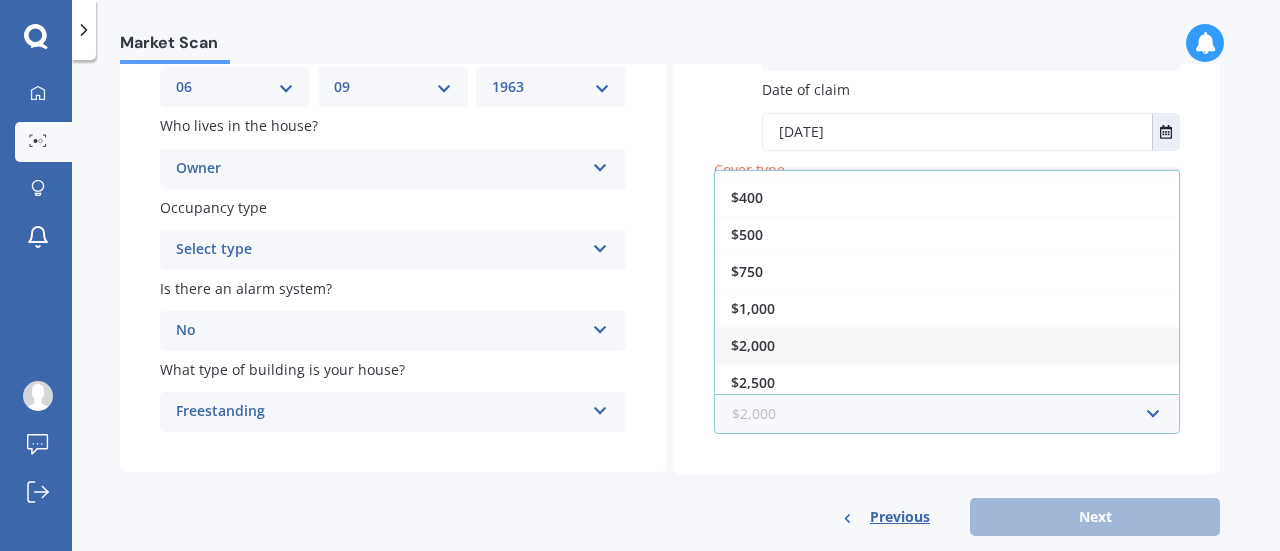 scroll, scrollTop: 32, scrollLeft: 0, axis: vertical 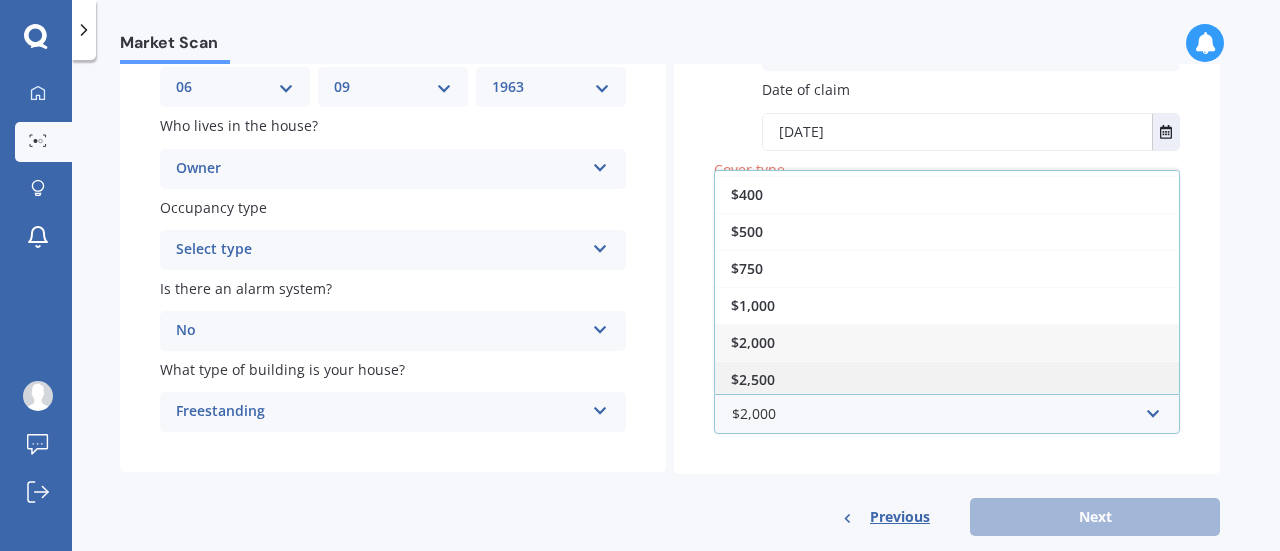 click on "$2,500" at bounding box center [747, 157] 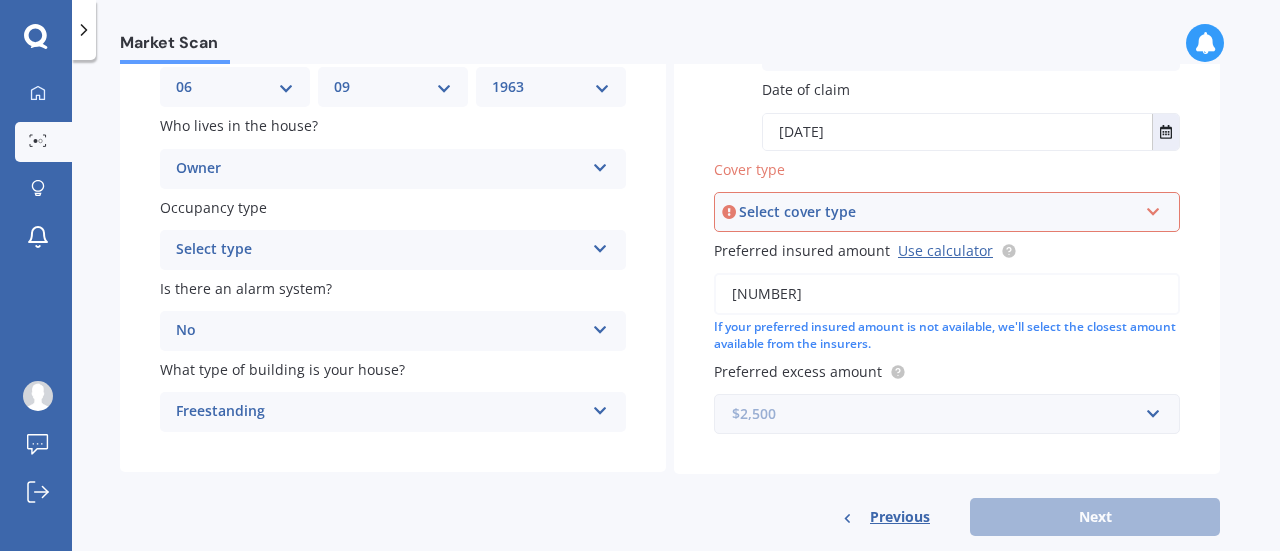 scroll, scrollTop: 322, scrollLeft: 0, axis: vertical 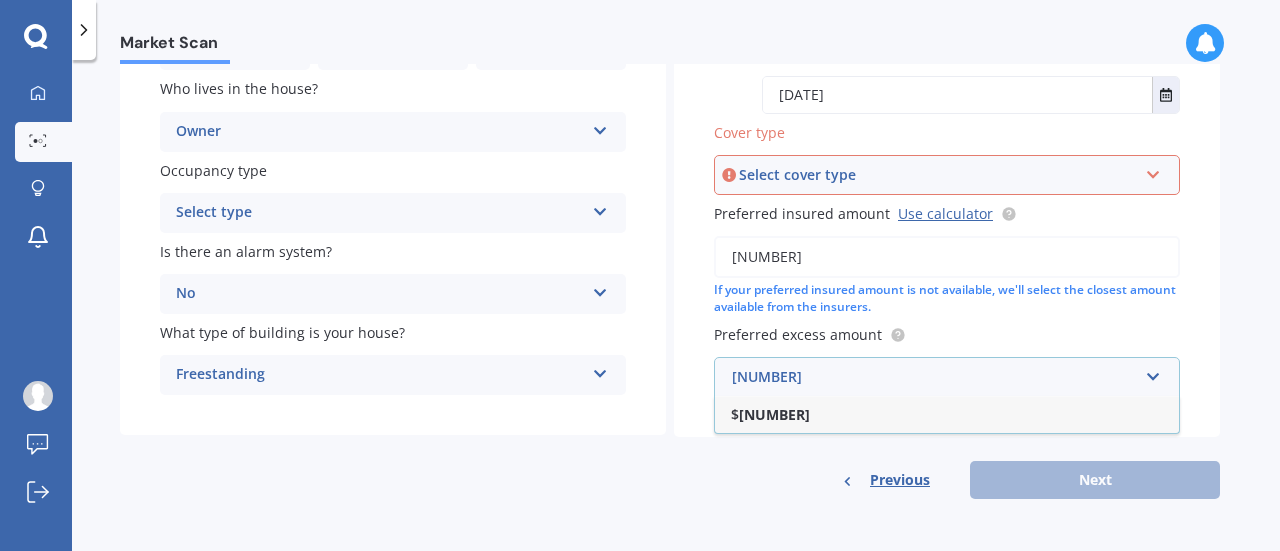 type on "[NUMBER]" 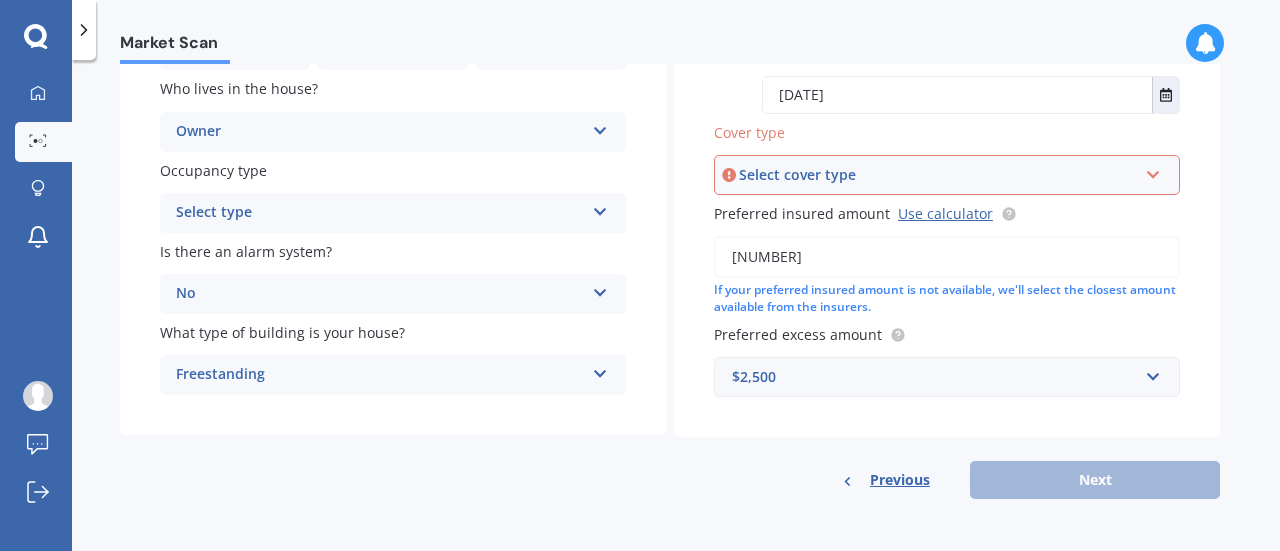 click on "Previous Next" at bounding box center (947, 480) 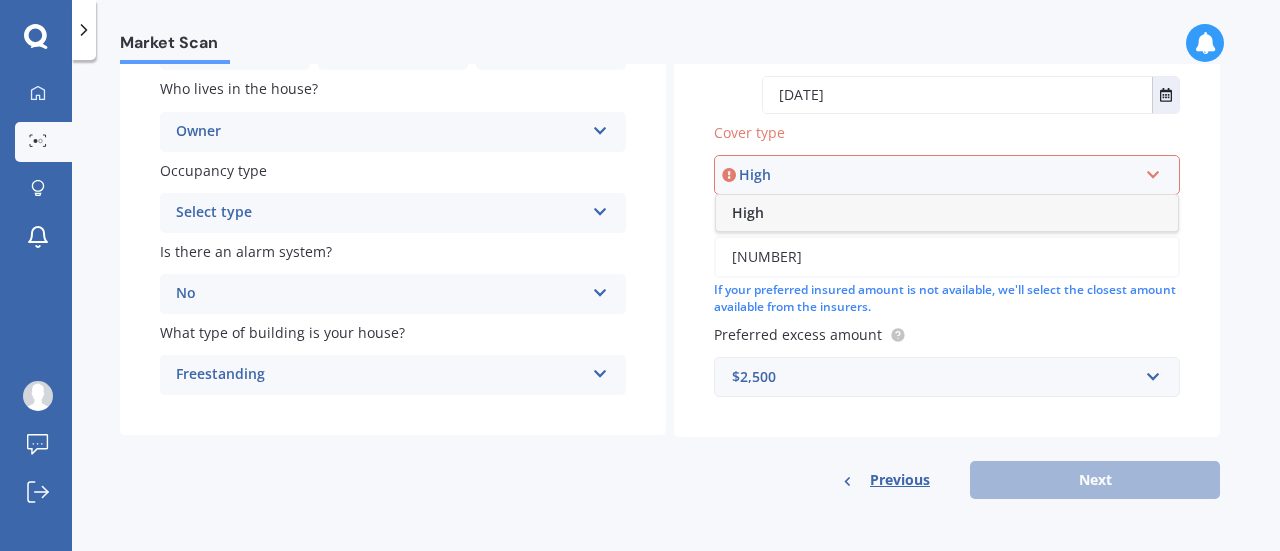 click on "High" at bounding box center [938, 175] 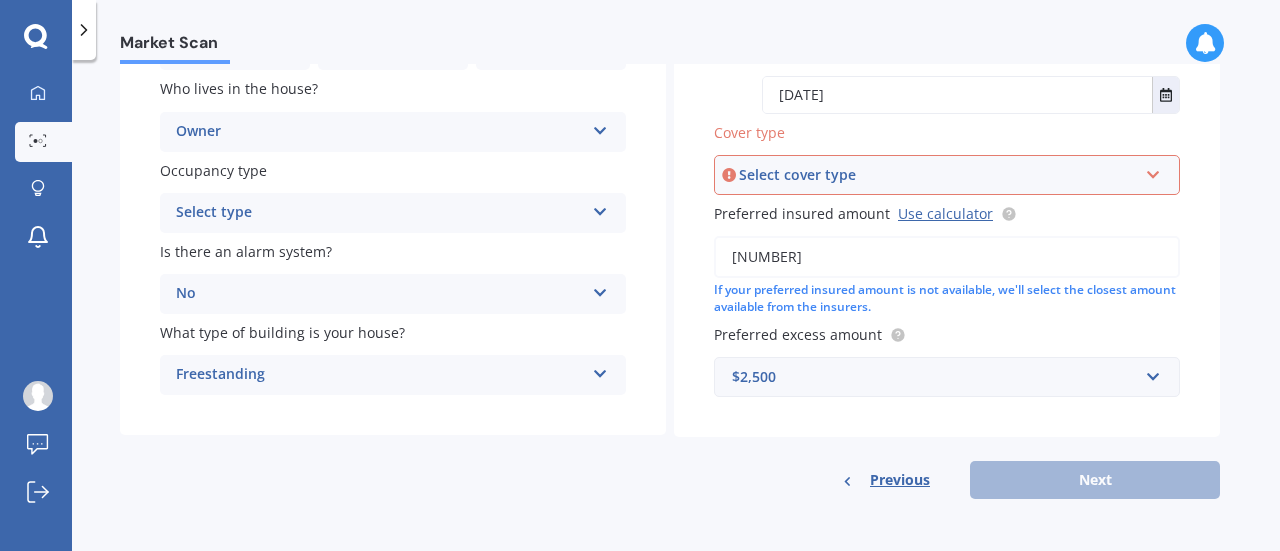 click on "Select cover type High" at bounding box center [947, 175] 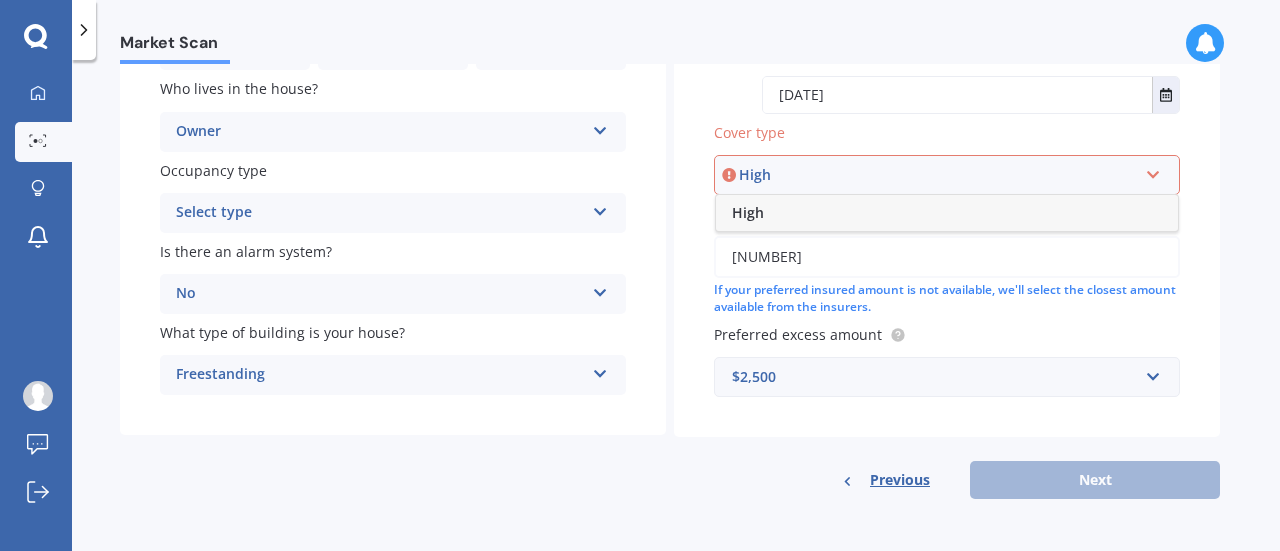 click on "High" at bounding box center [947, 213] 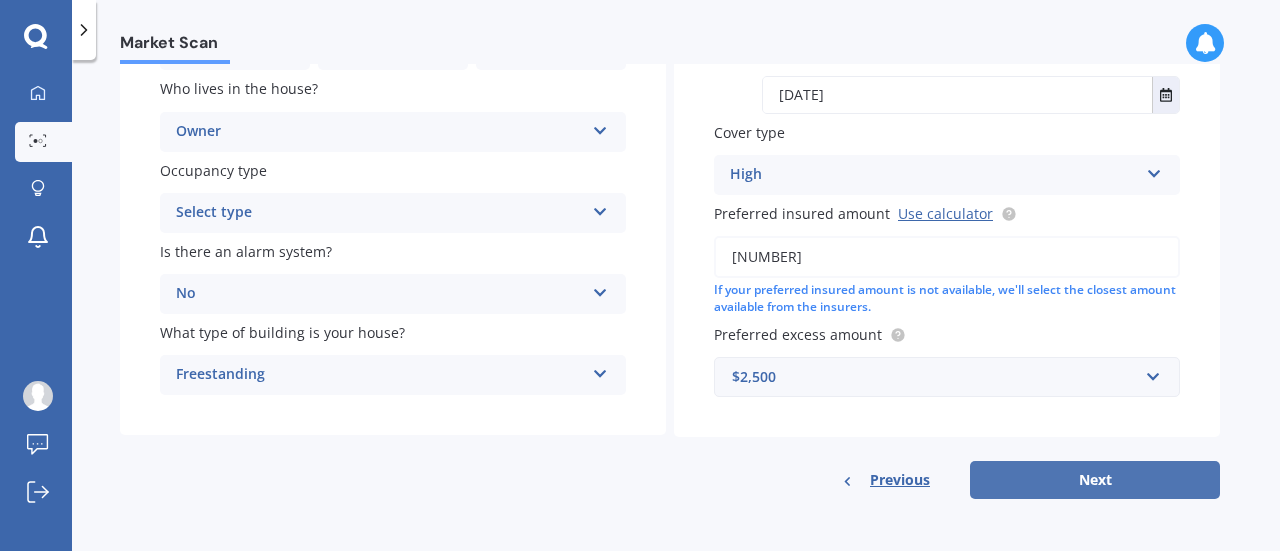 click on "Next" at bounding box center [1095, 480] 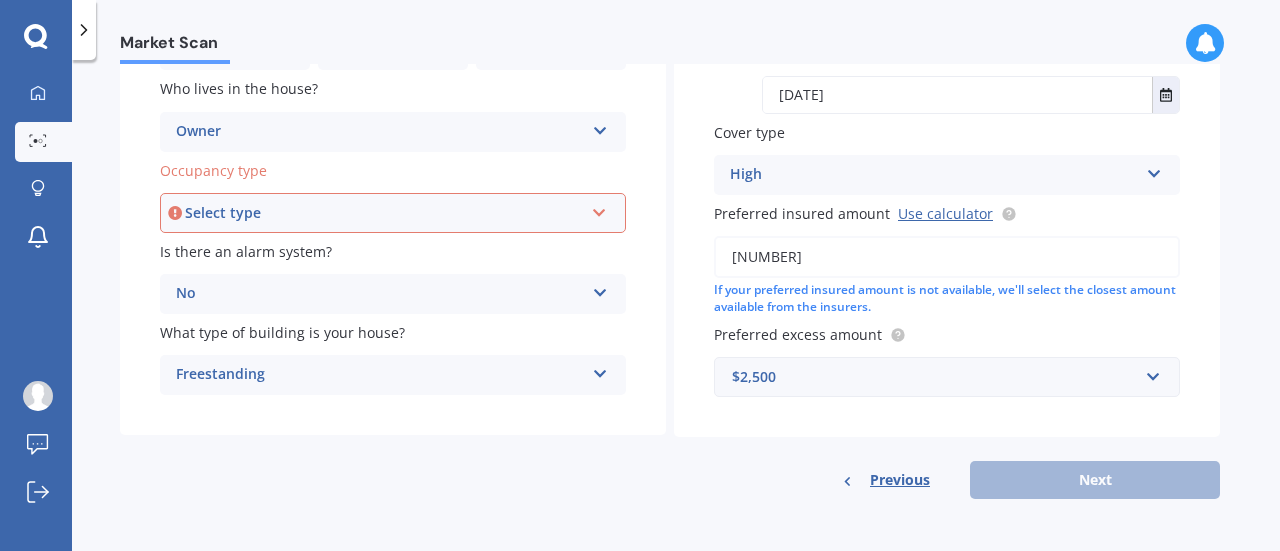 click at bounding box center (599, 209) 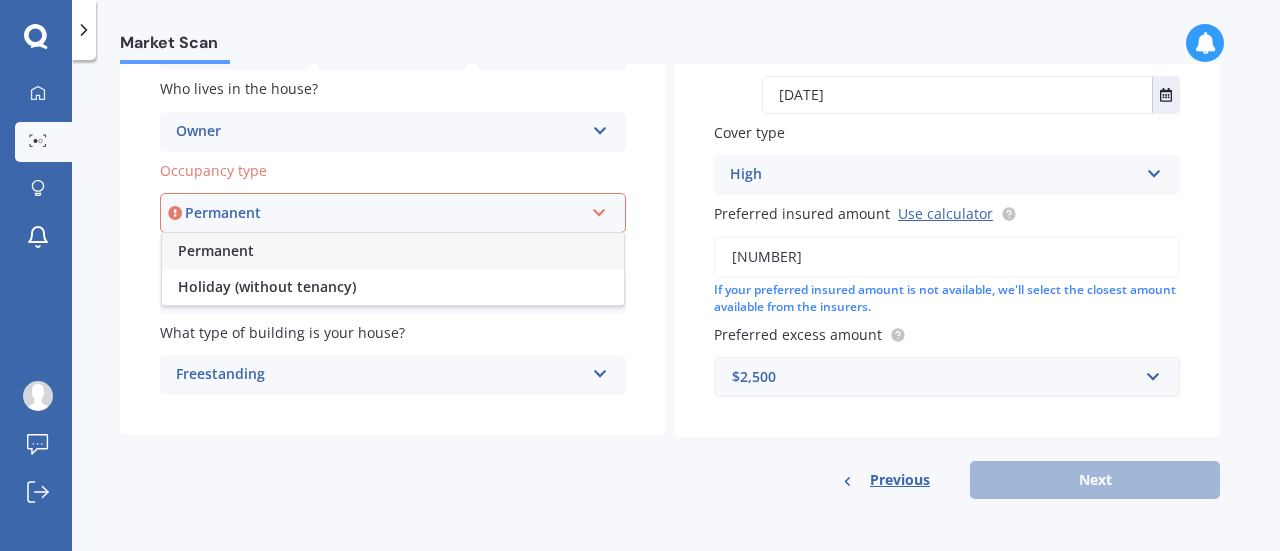 click at bounding box center (599, 209) 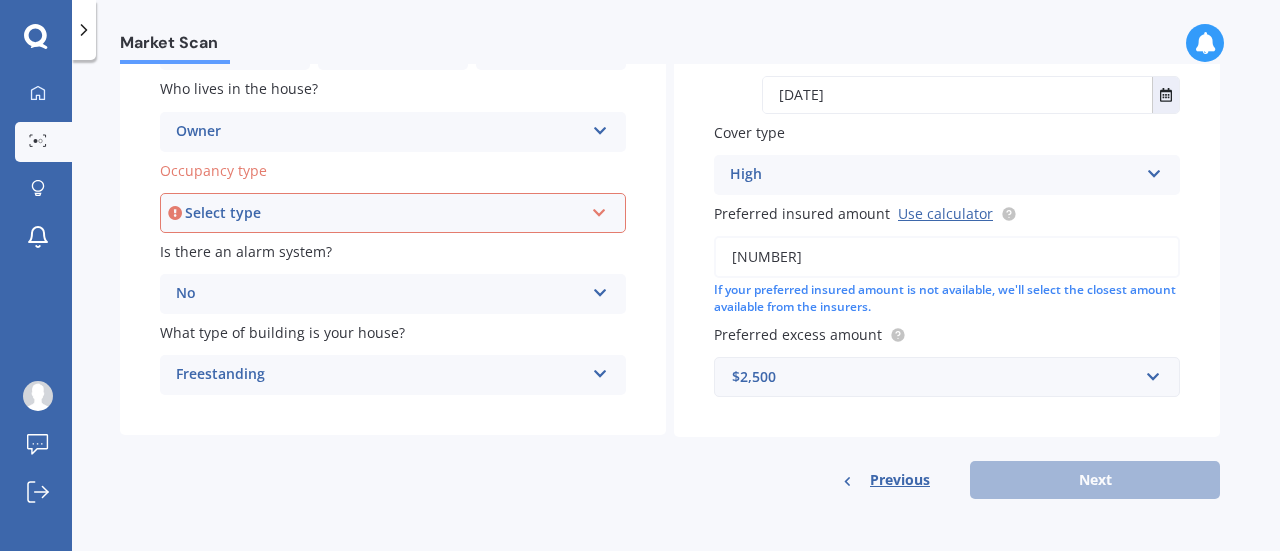 click at bounding box center [599, 209] 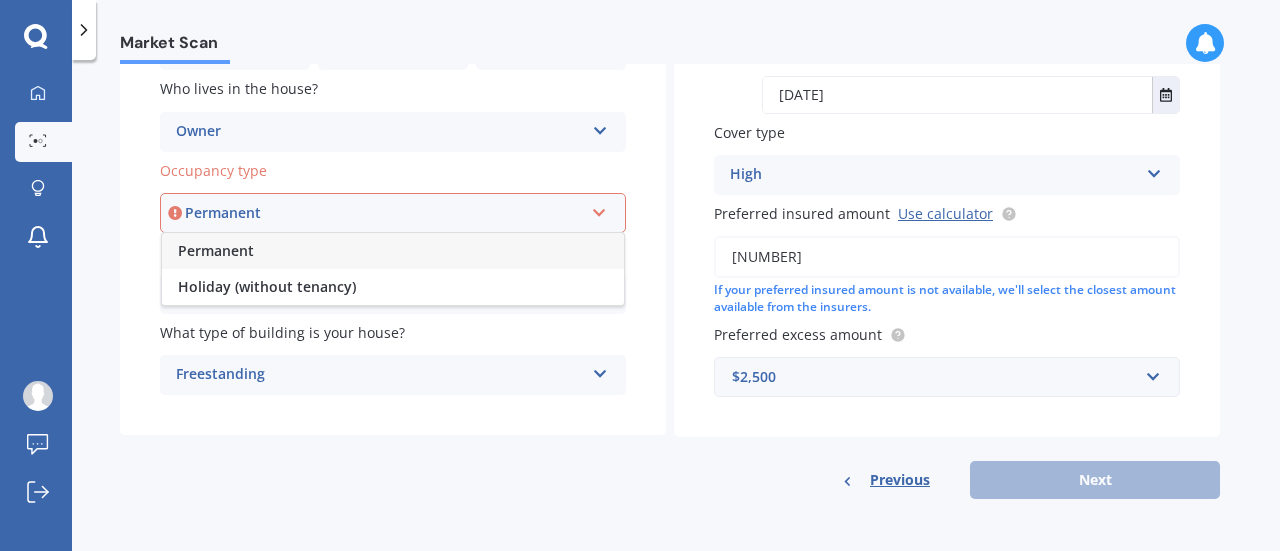 click on "Permanent" at bounding box center (393, 251) 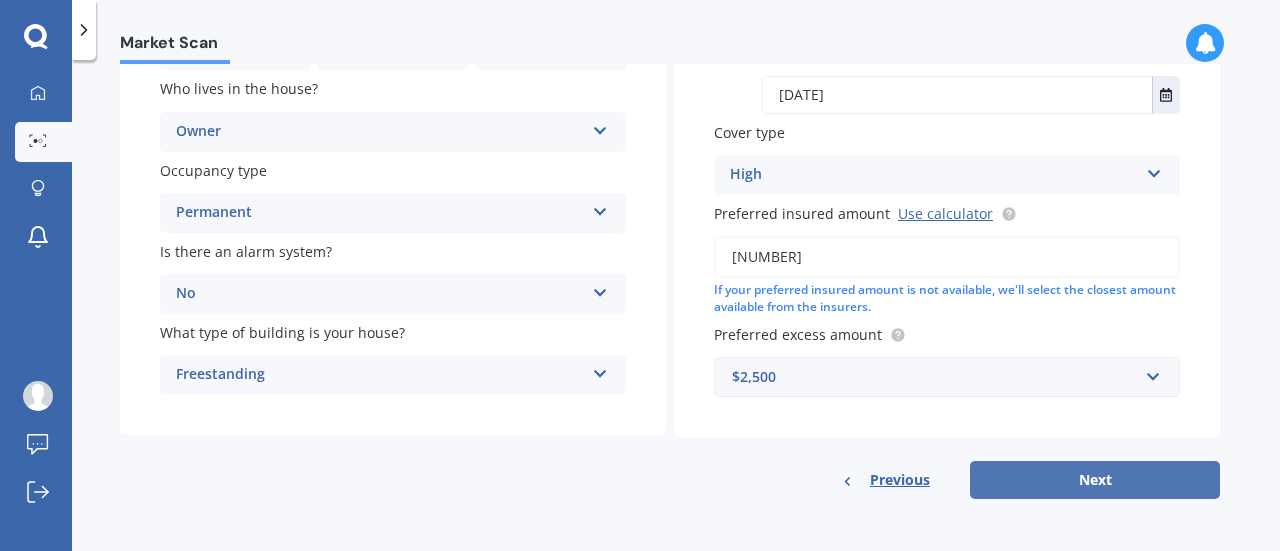 drag, startPoint x: 1058, startPoint y: 487, endPoint x: 1057, endPoint y: 473, distance: 14.035668 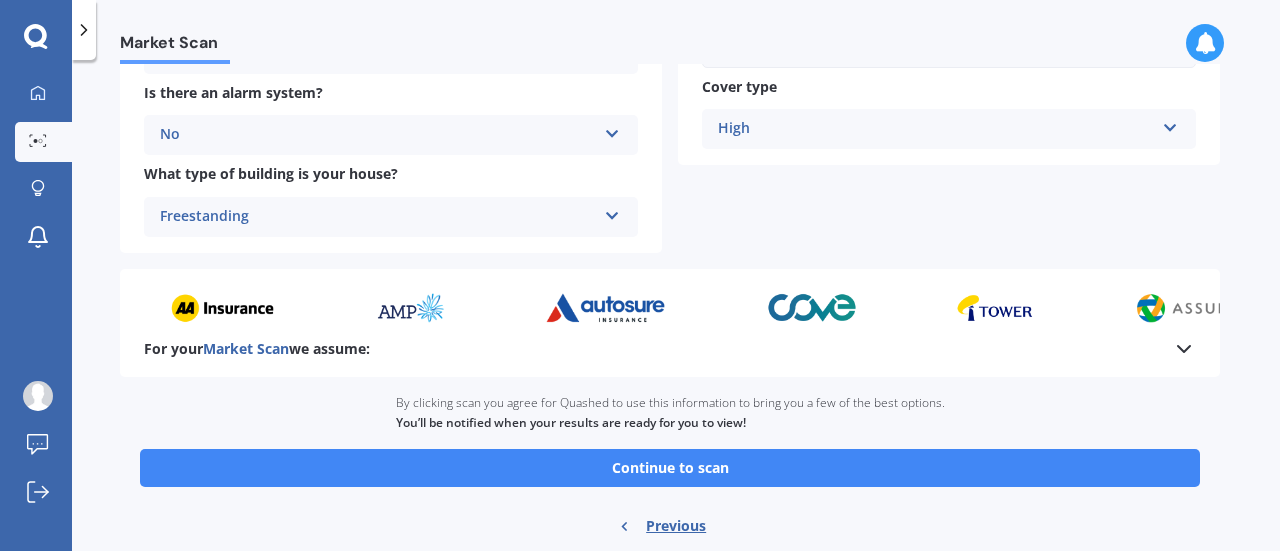 scroll, scrollTop: 833, scrollLeft: 0, axis: vertical 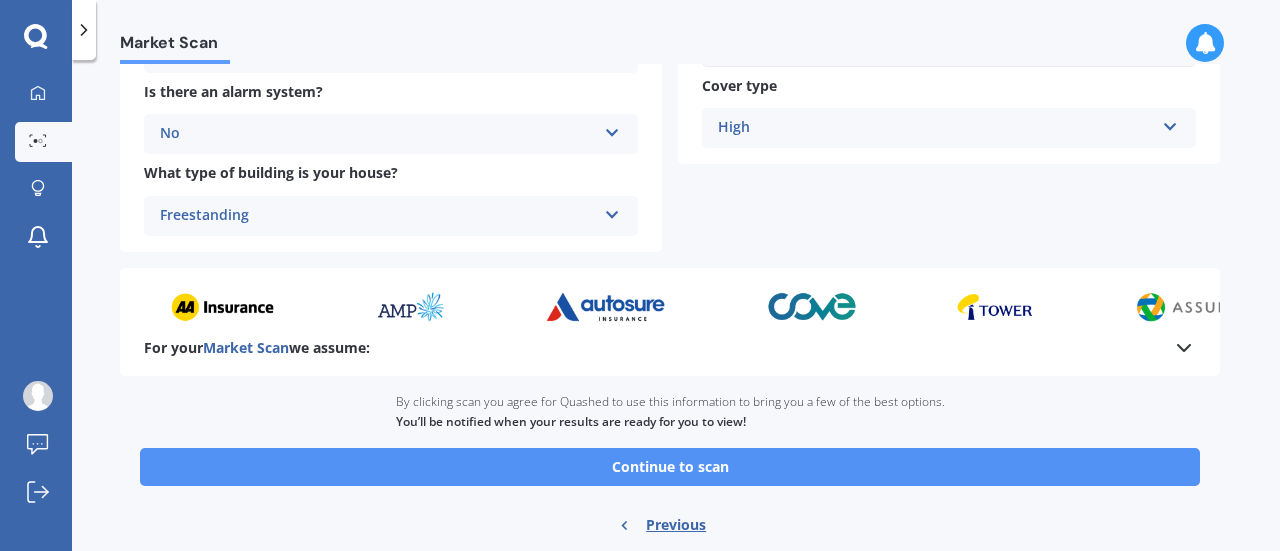 click on "Continue to scan" at bounding box center [670, 467] 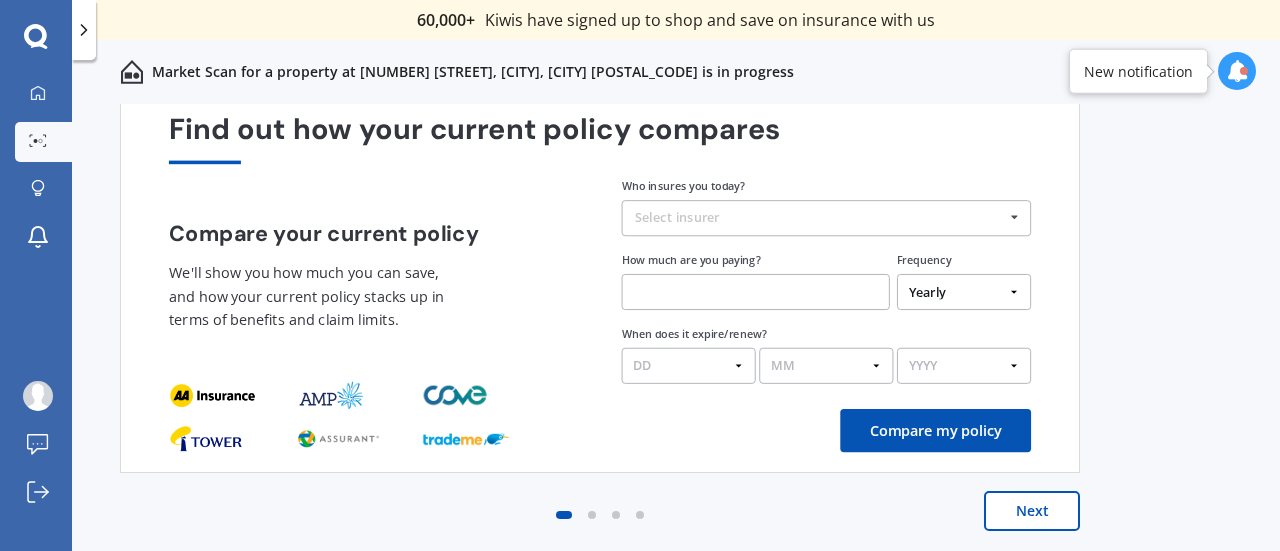 scroll, scrollTop: 0, scrollLeft: 0, axis: both 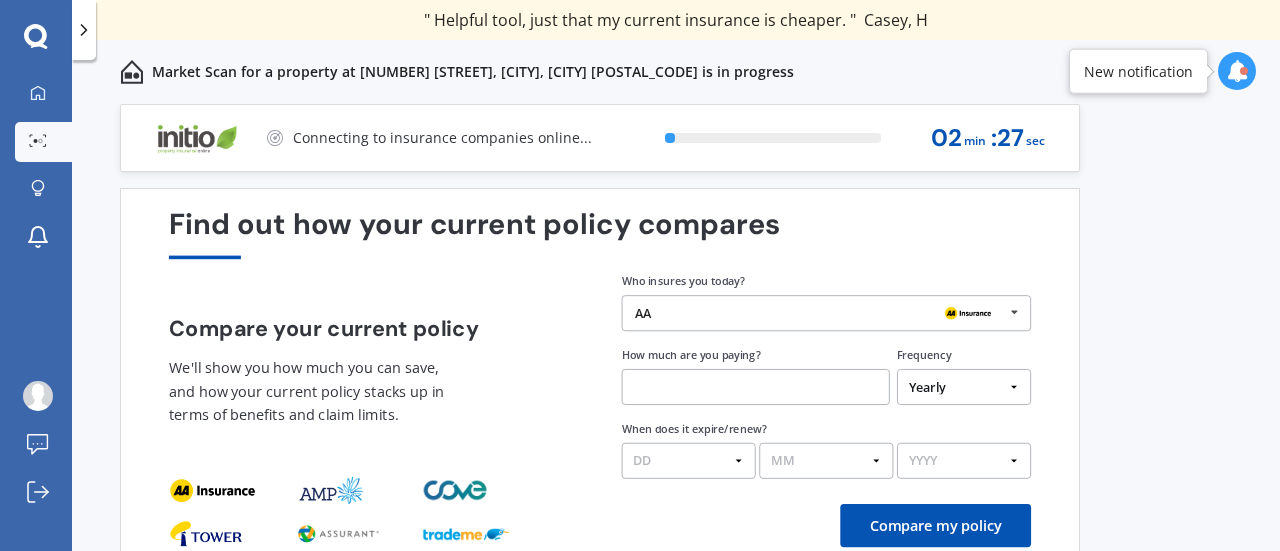 click at bounding box center [756, 387] 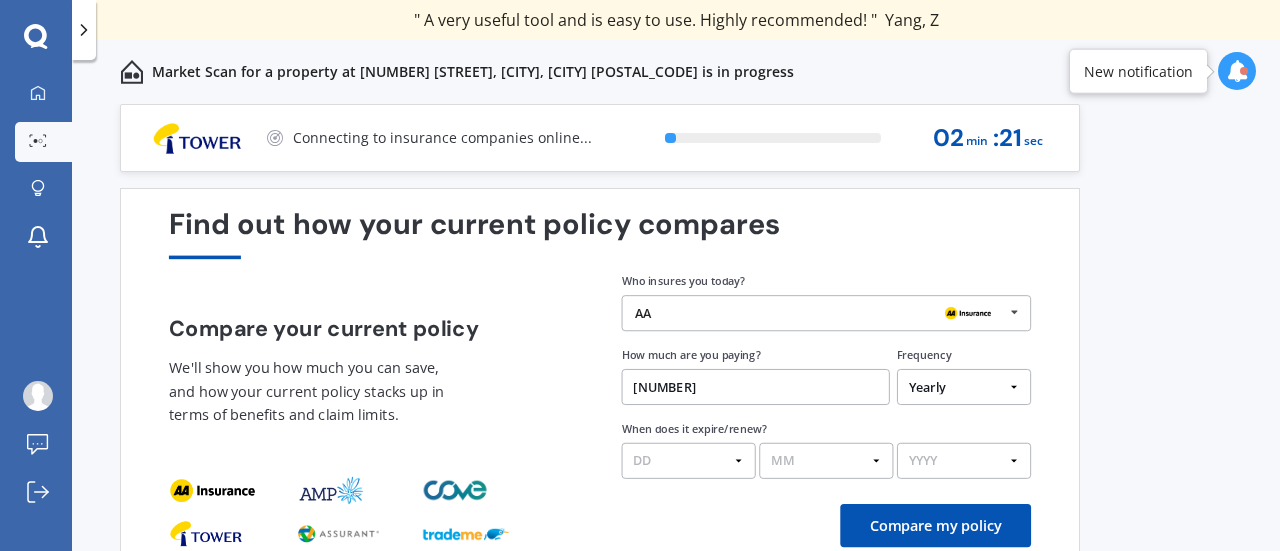 type on "[NUMBER]" 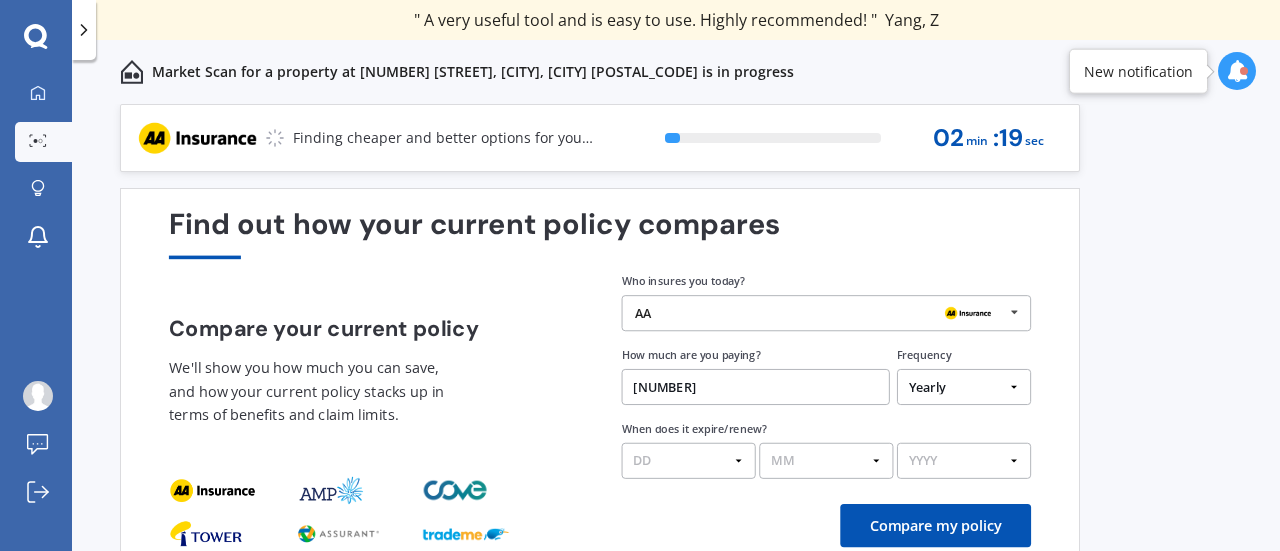 select on "05" 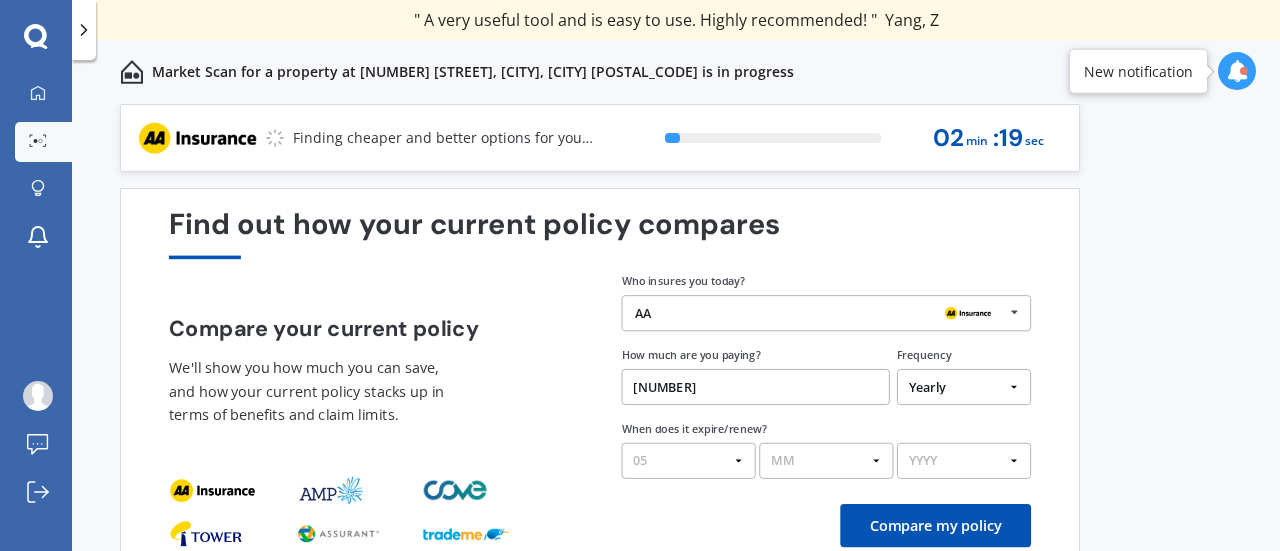 click on "DD 01 02 03 04 05 06 07 08 09 10 11 12 13 14 15 16 17 18 19 20 21 22 23 24 25 26 27 28 29 30 31" at bounding box center [689, 461] 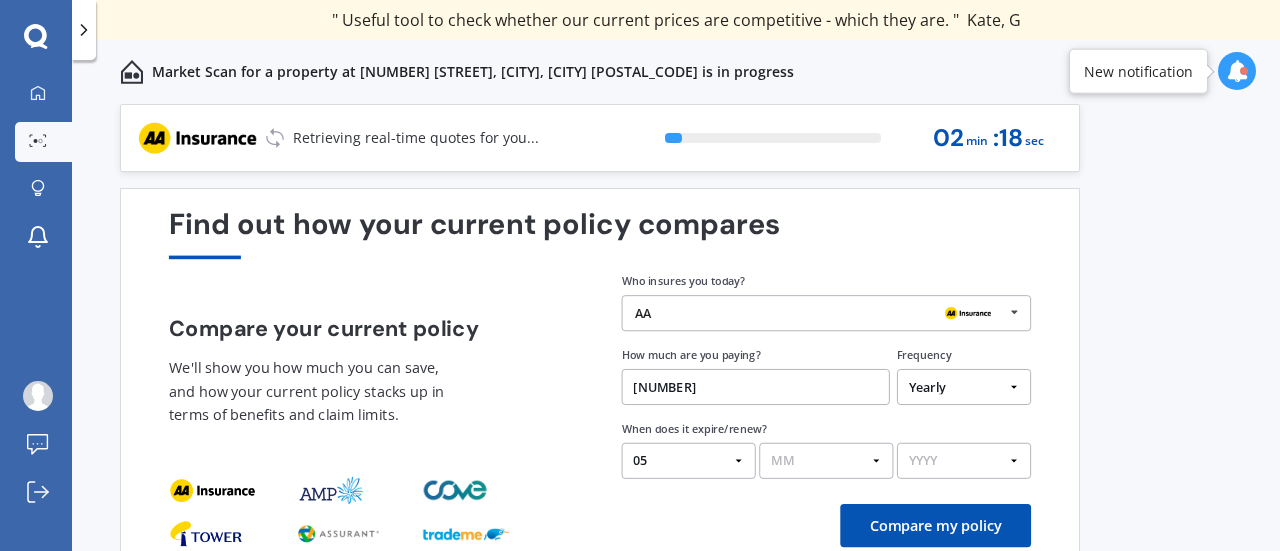 click on "MM 01 02 03 04 05 06 07 08 09 10 11 12" at bounding box center [826, 461] 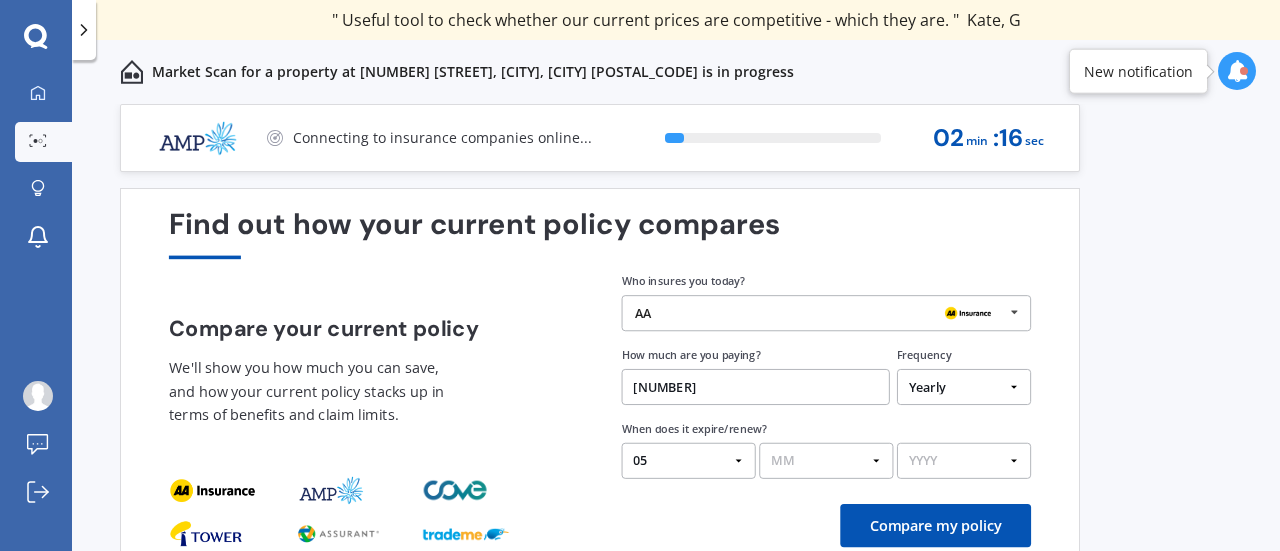 select on "08" 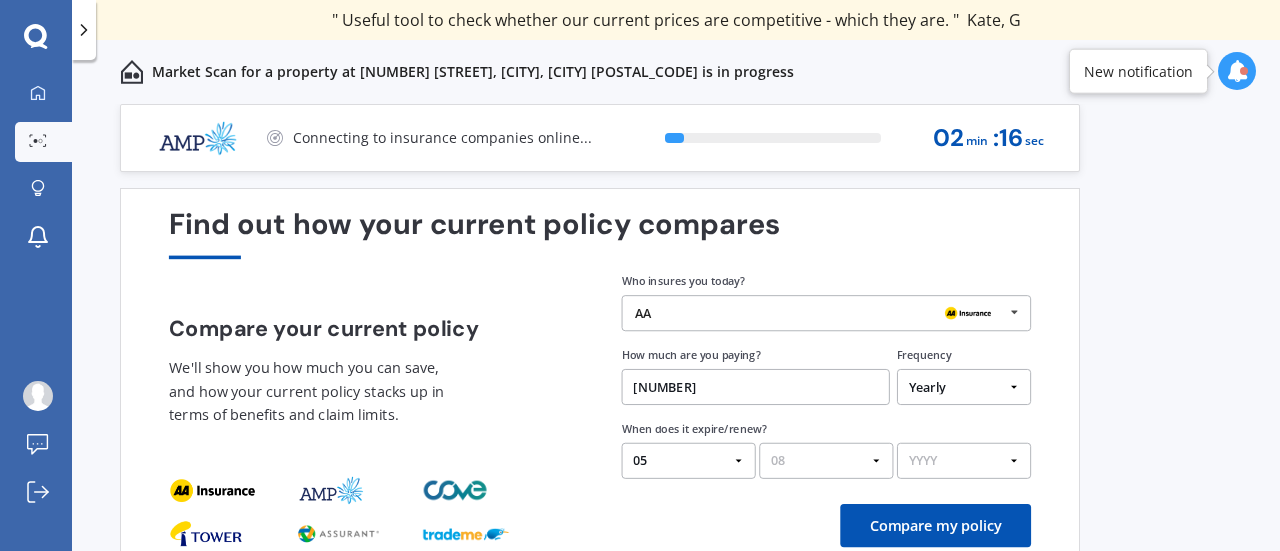 click on "MM 01 02 03 04 05 06 07 08 09 10 11 12" at bounding box center [826, 461] 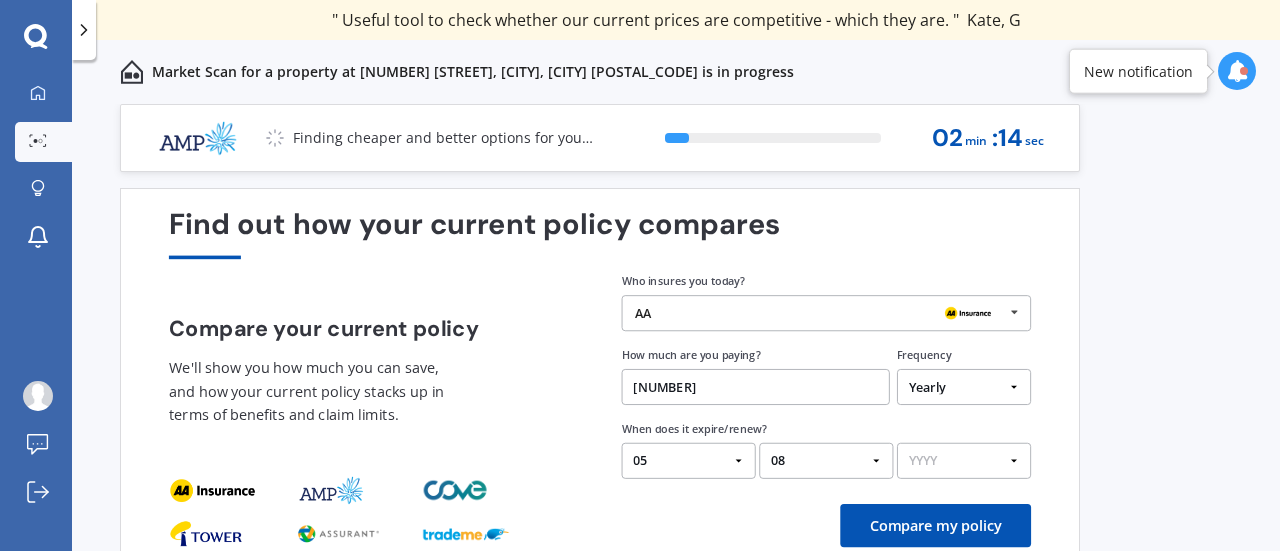 click on "YYYY 2026 2025 2024" at bounding box center (964, 461) 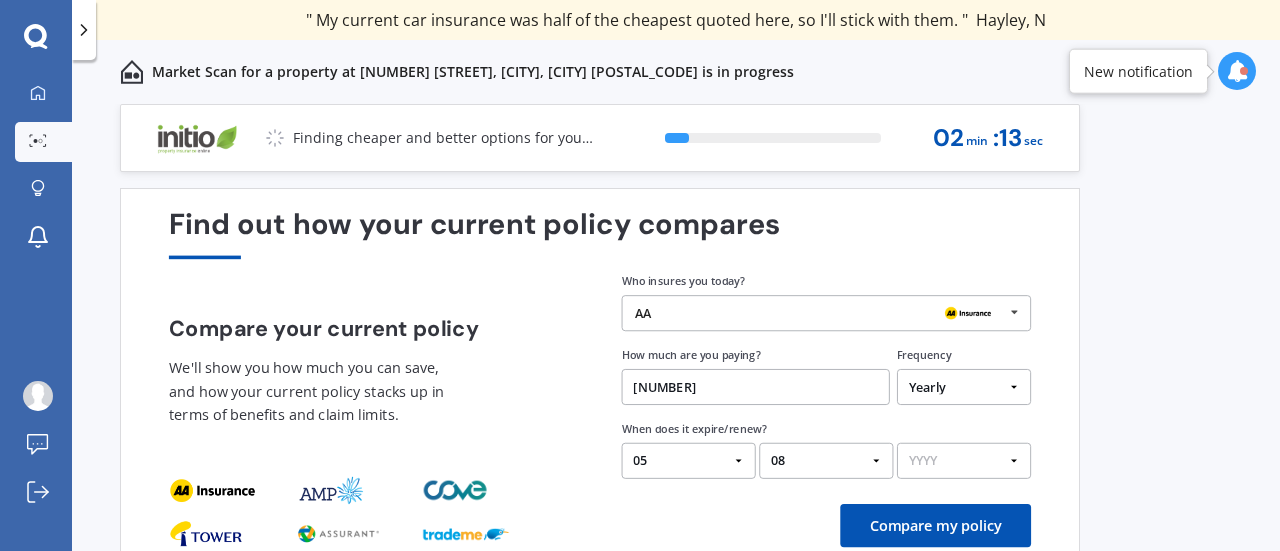 select on "2025" 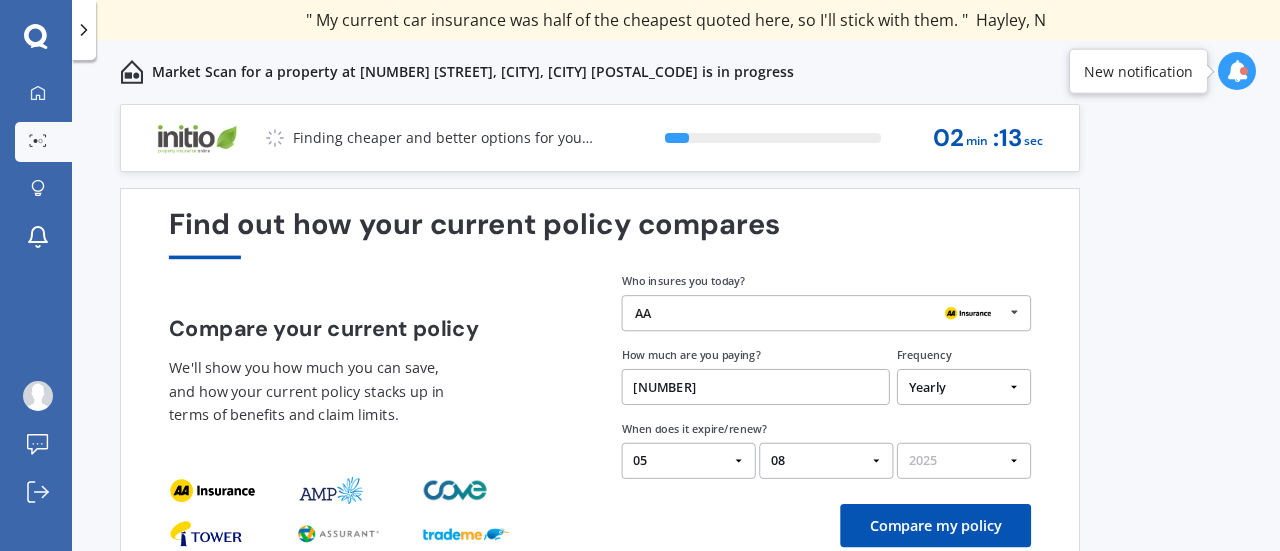 click on "YYYY 2026 2025 2024" at bounding box center (964, 461) 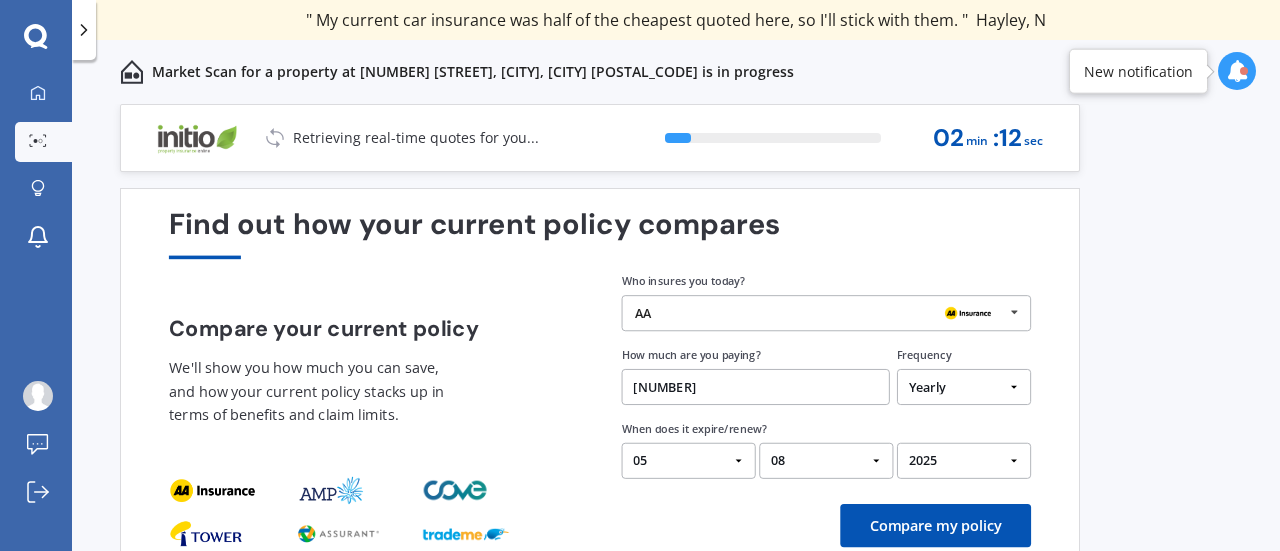 click on "Compare my policy" at bounding box center [935, 525] 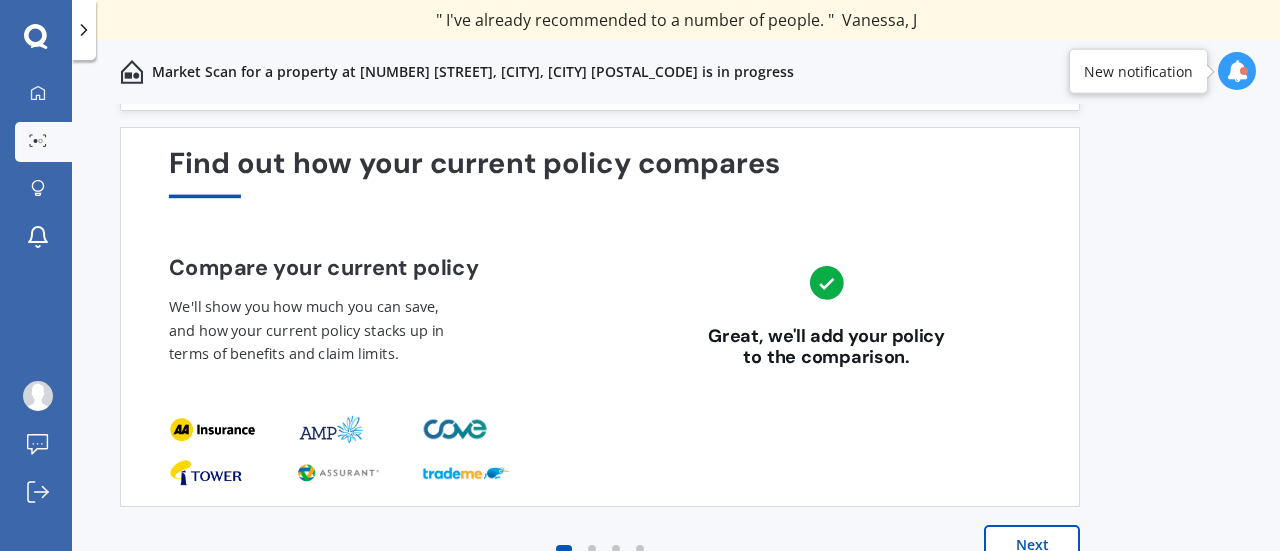 scroll, scrollTop: 94, scrollLeft: 0, axis: vertical 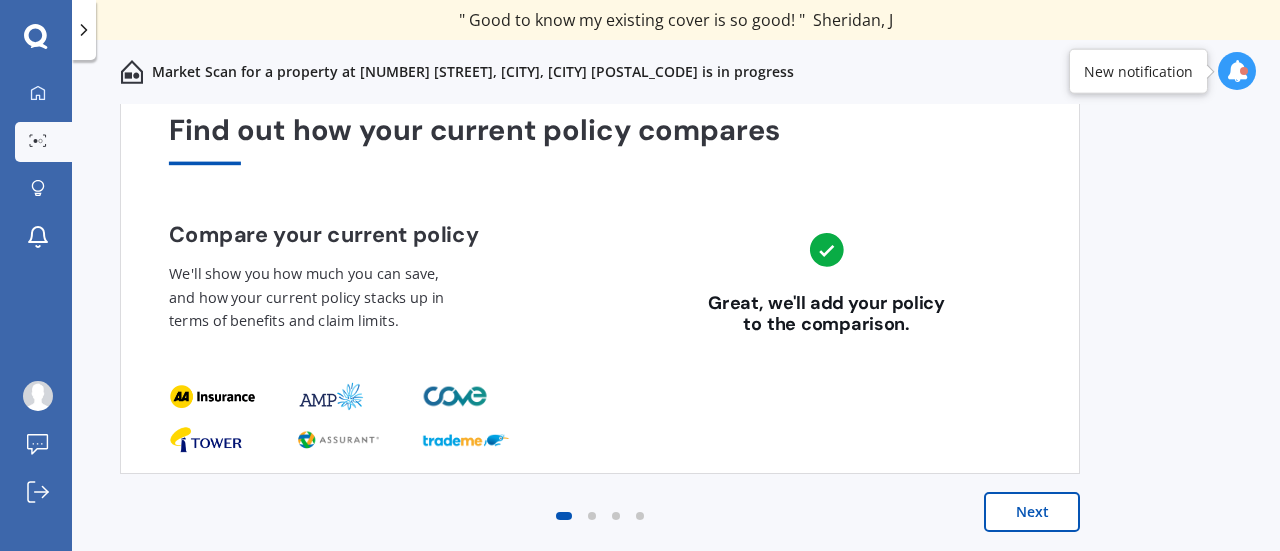 click on "Next" at bounding box center [1032, 512] 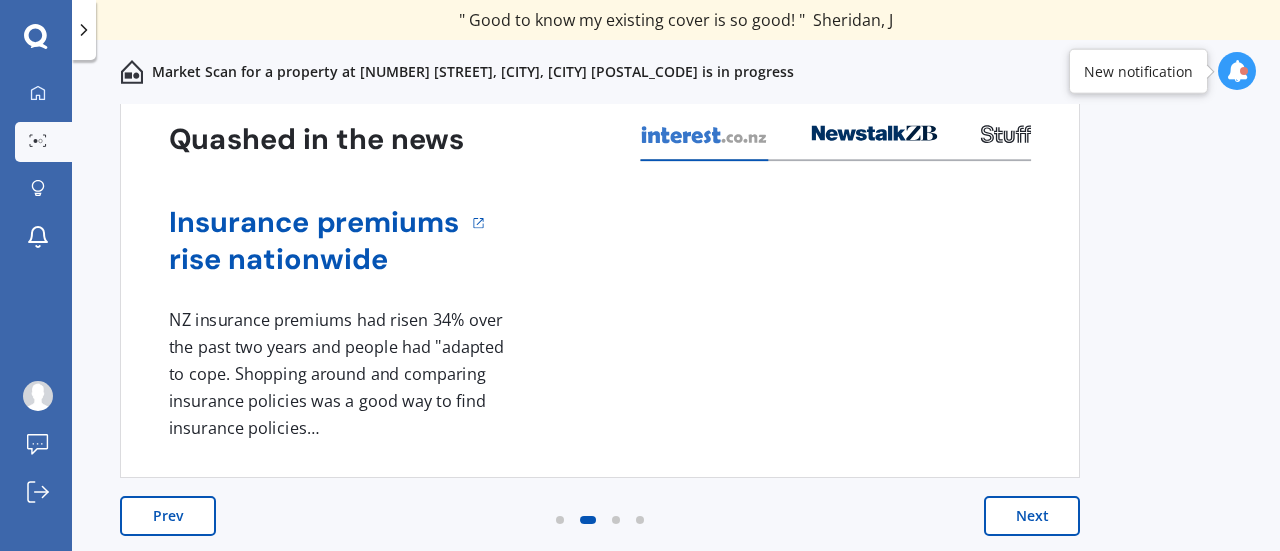 scroll, scrollTop: 94, scrollLeft: 0, axis: vertical 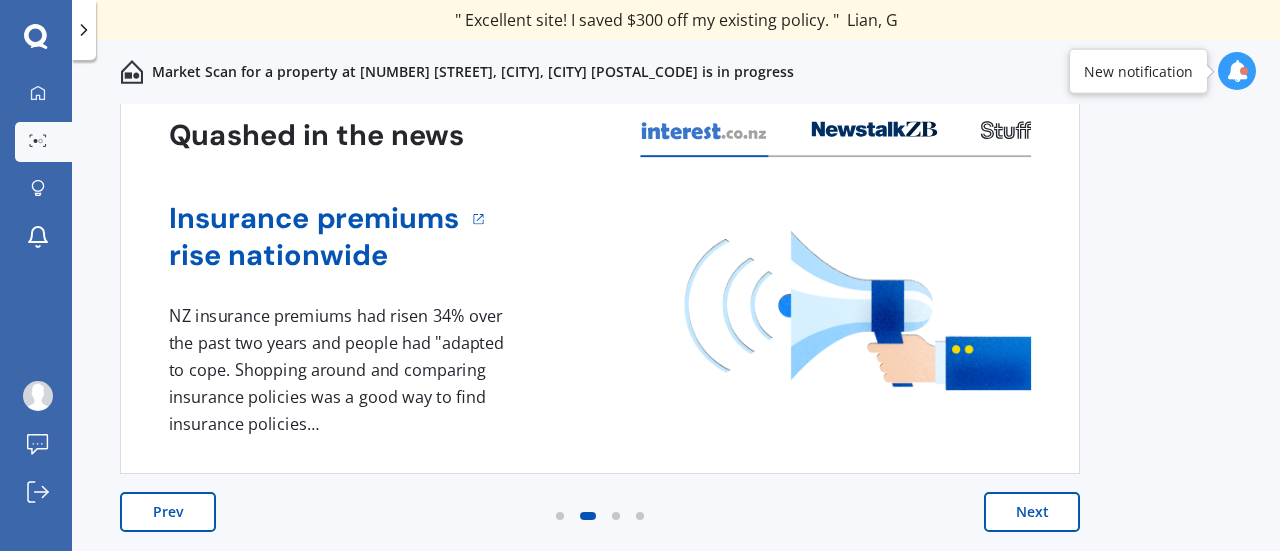 click on "Next" at bounding box center [1032, 512] 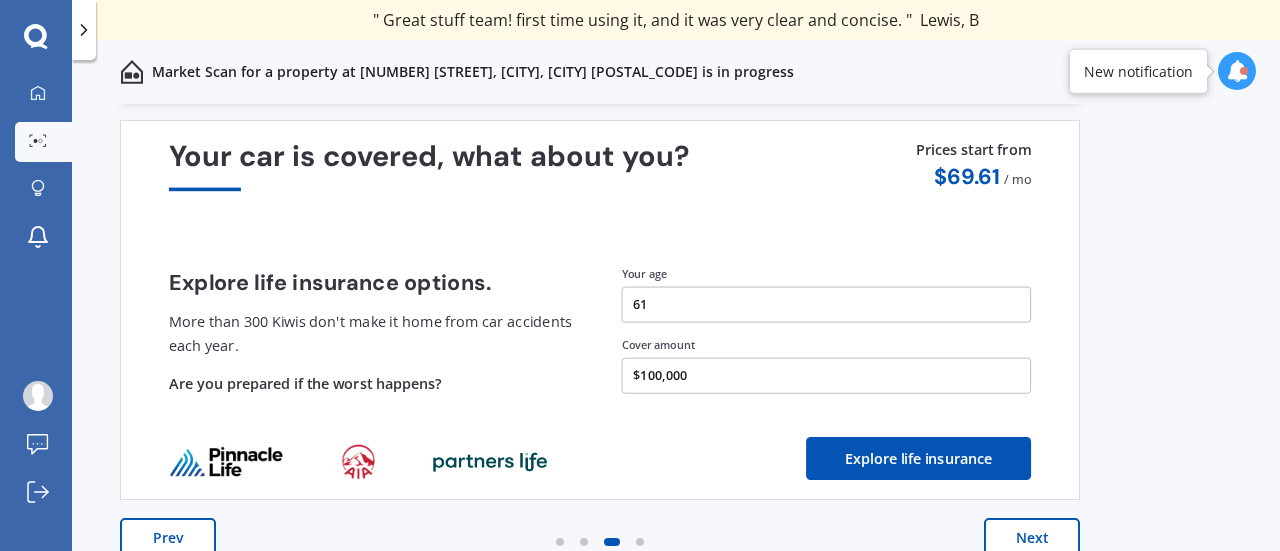 scroll, scrollTop: 94, scrollLeft: 0, axis: vertical 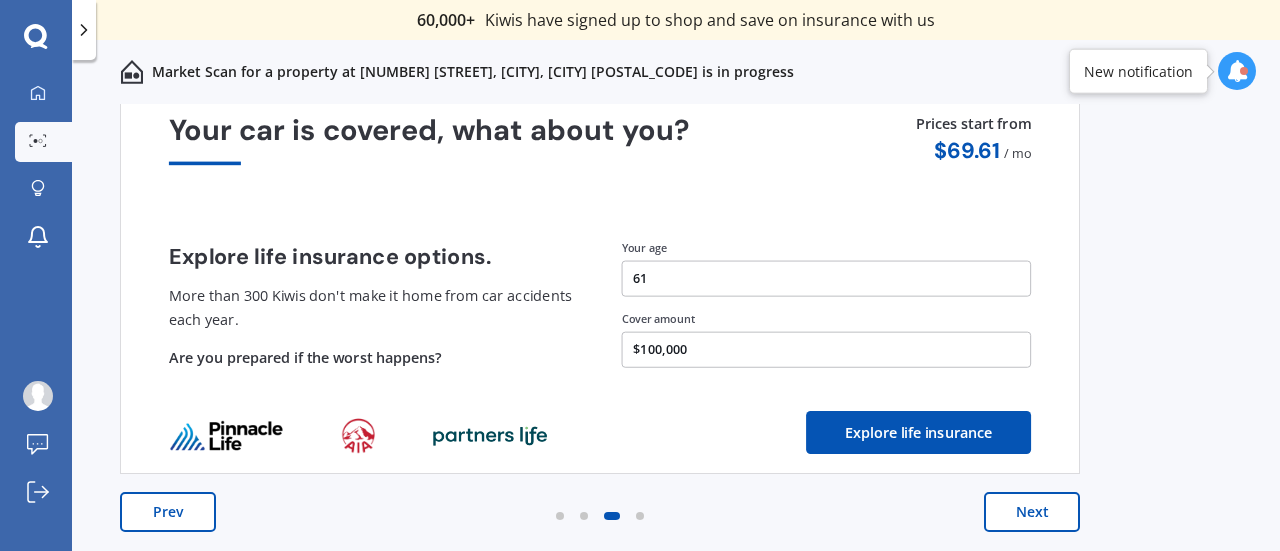 click on "Next" at bounding box center (1032, 512) 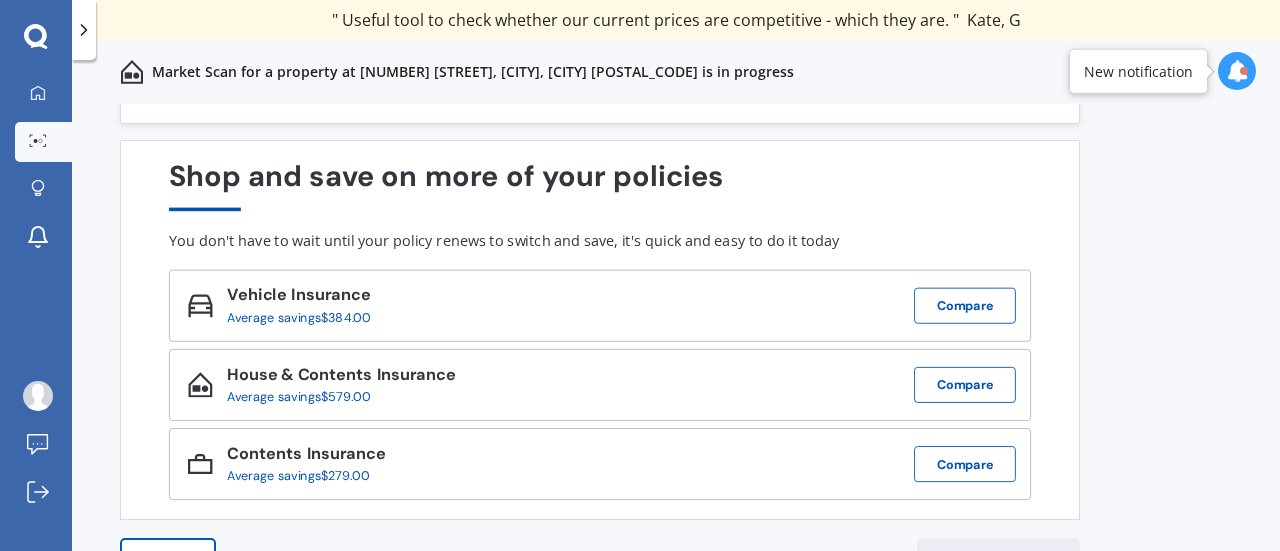 scroll, scrollTop: 47, scrollLeft: 0, axis: vertical 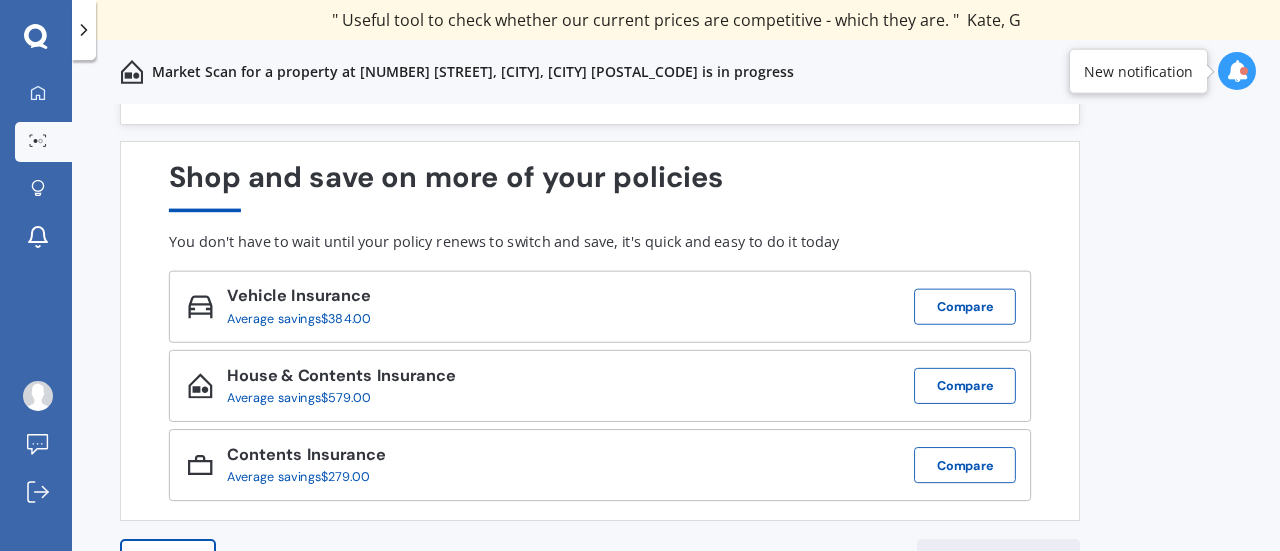 click on "Market Scan for a property at [NUMBER] [STREET], [CITY], [CITY] [POSTAL_CODE] is in progress" at bounding box center (473, 72) 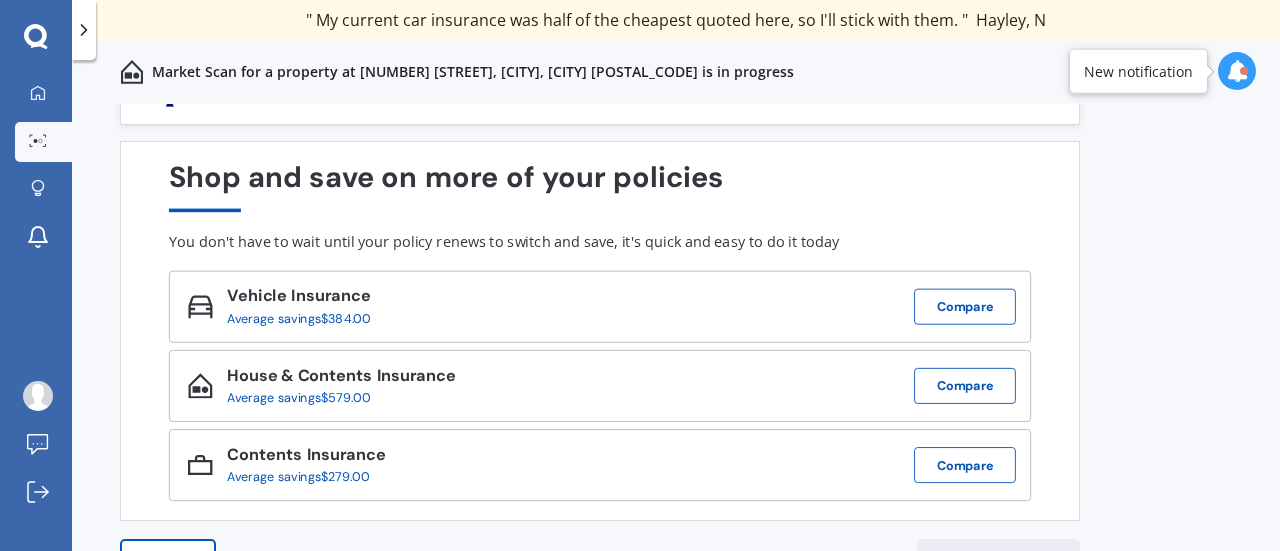 scroll, scrollTop: 94, scrollLeft: 0, axis: vertical 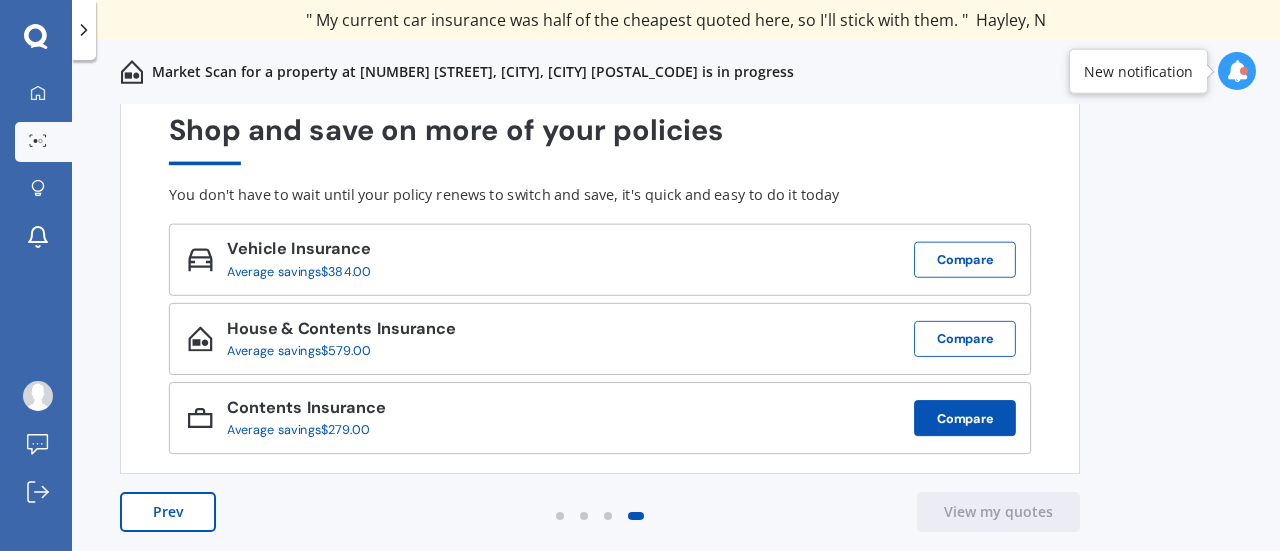 click on "Compare" at bounding box center (965, 260) 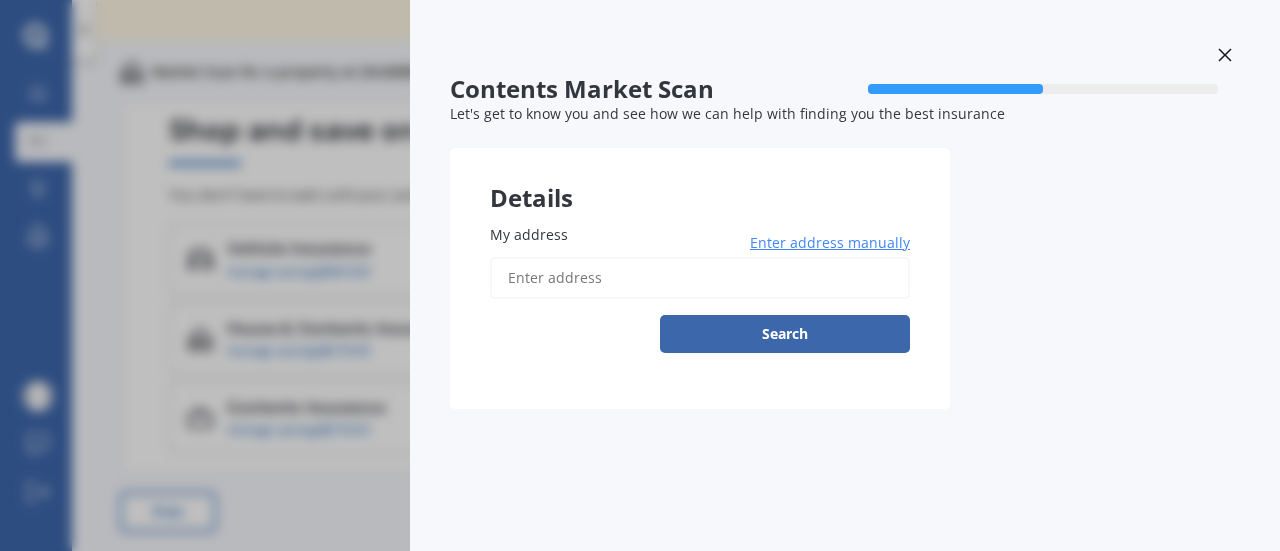 click on "My address" at bounding box center [700, 278] 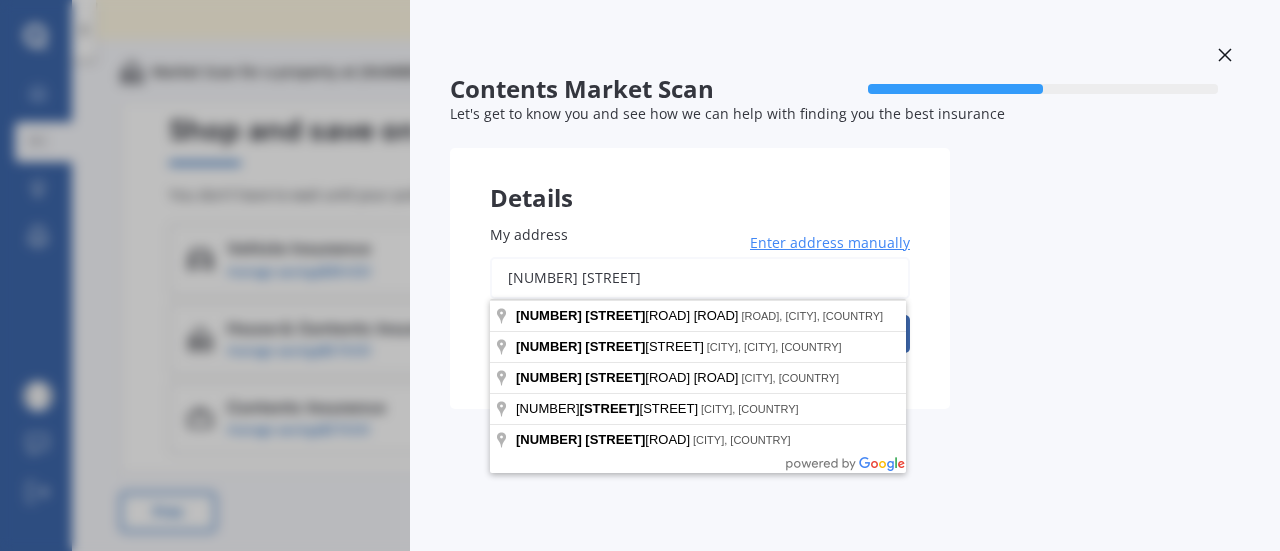 type on "[NUMBER] [STREET]" 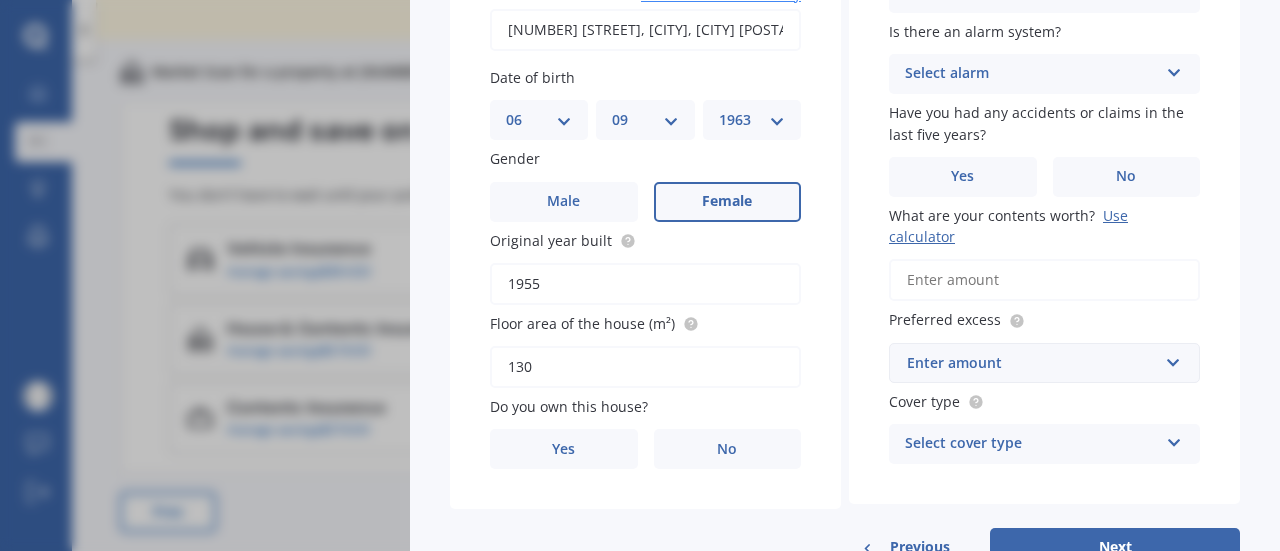 scroll, scrollTop: 254, scrollLeft: 0, axis: vertical 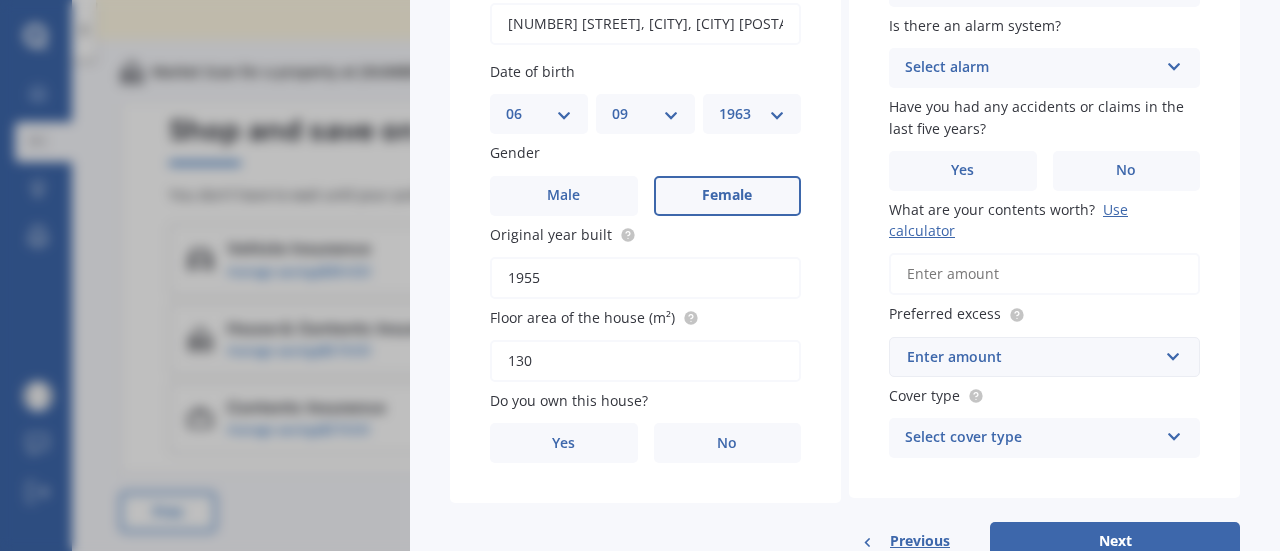 click on "1955" at bounding box center (645, 278) 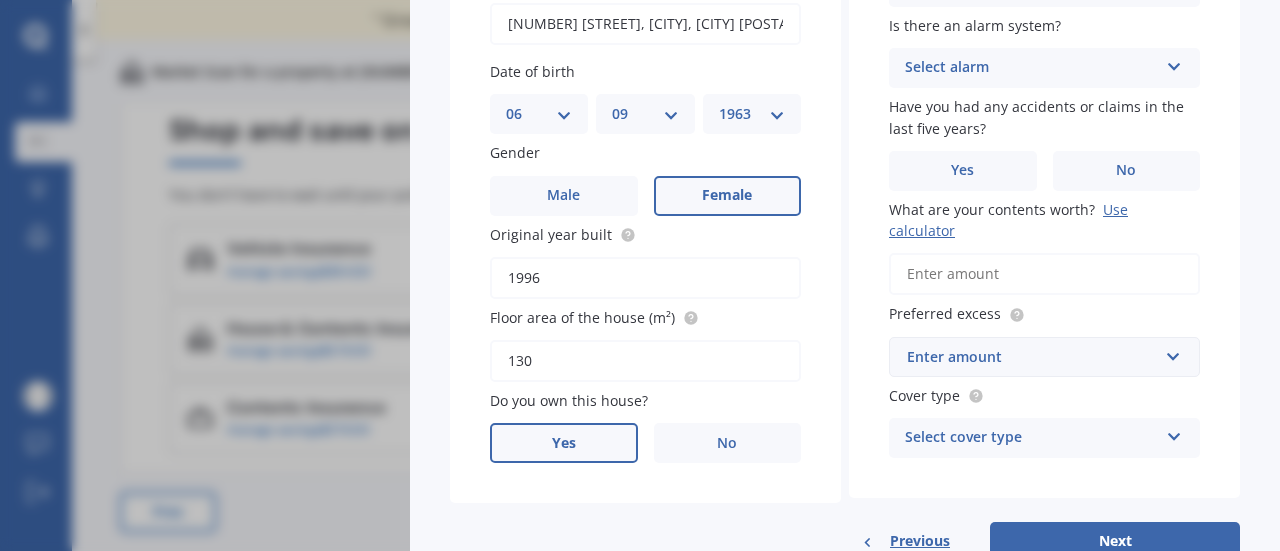 type on "1996" 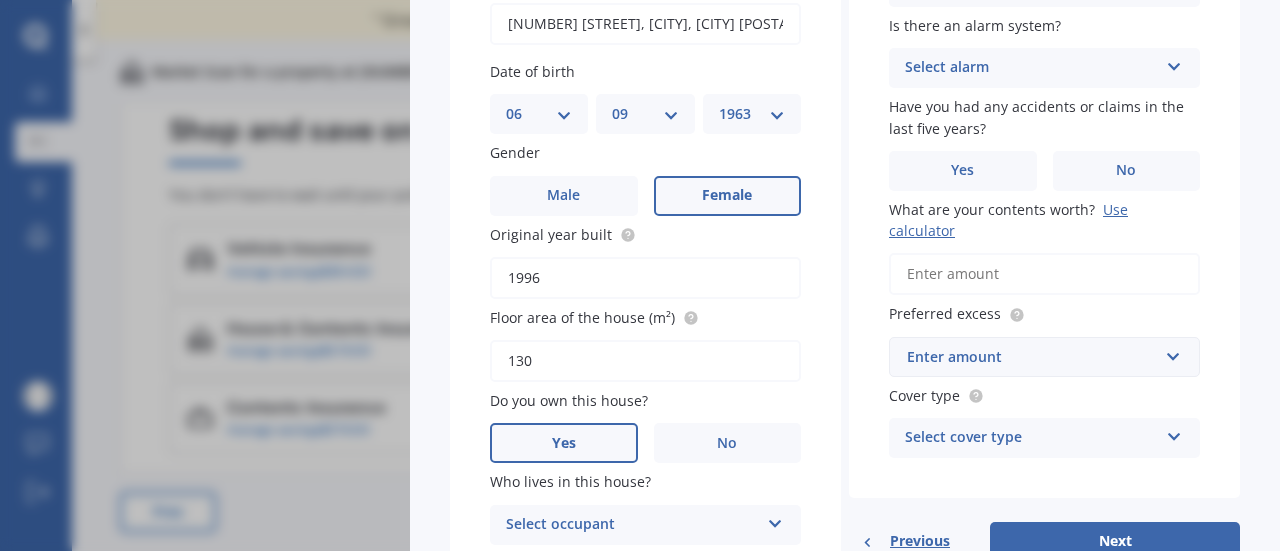 click at bounding box center [775, 520] 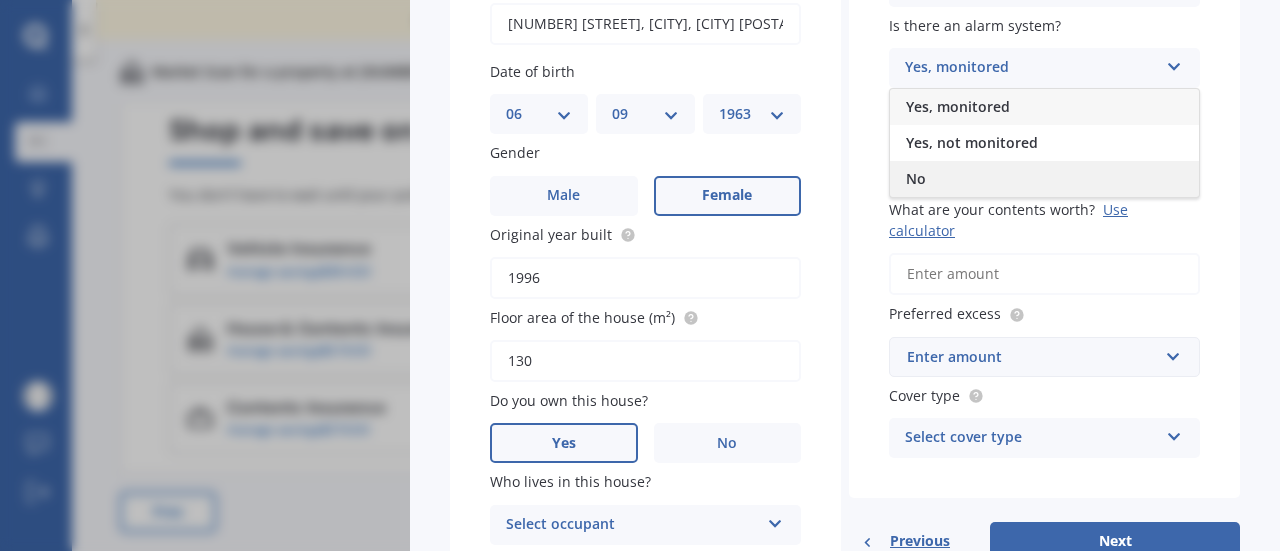 click on "No" at bounding box center [1044, 179] 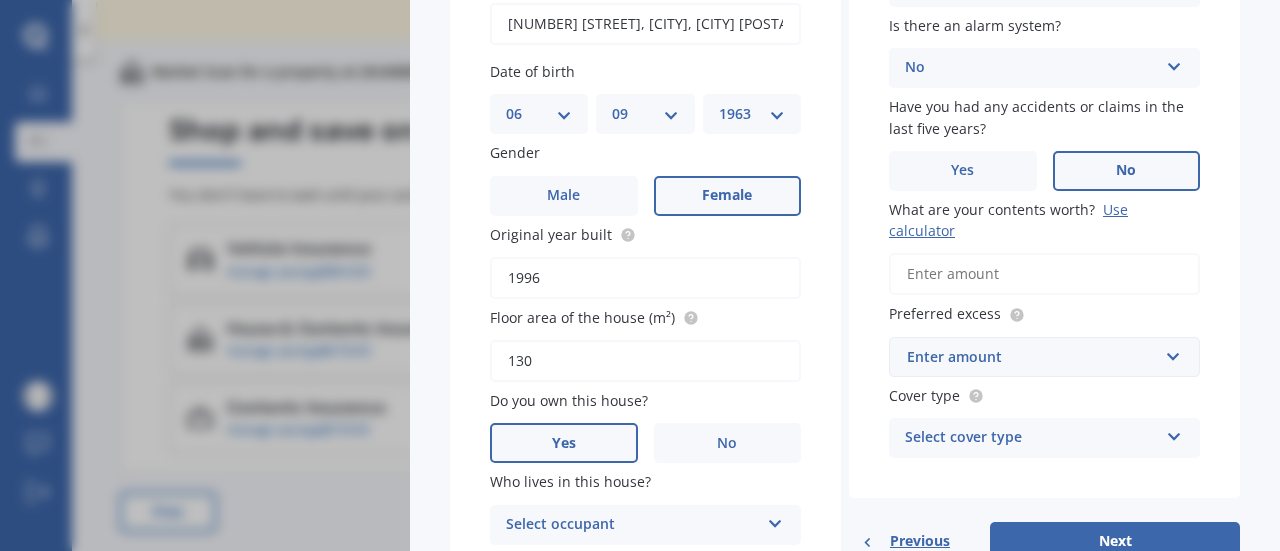 click on "No" at bounding box center (563, 195) 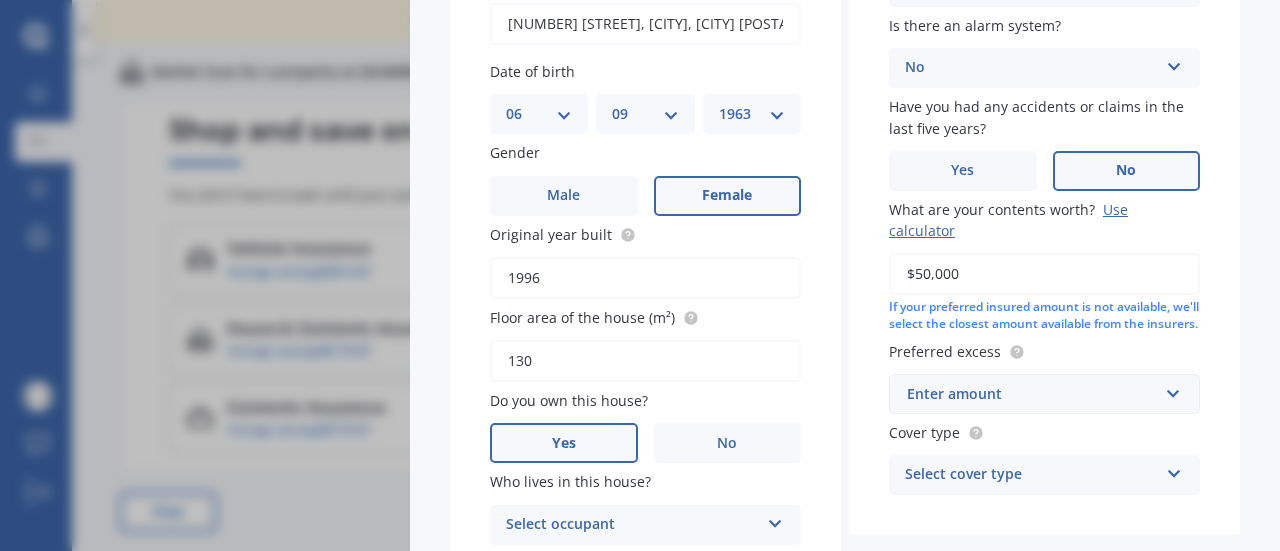 type on "$50,000" 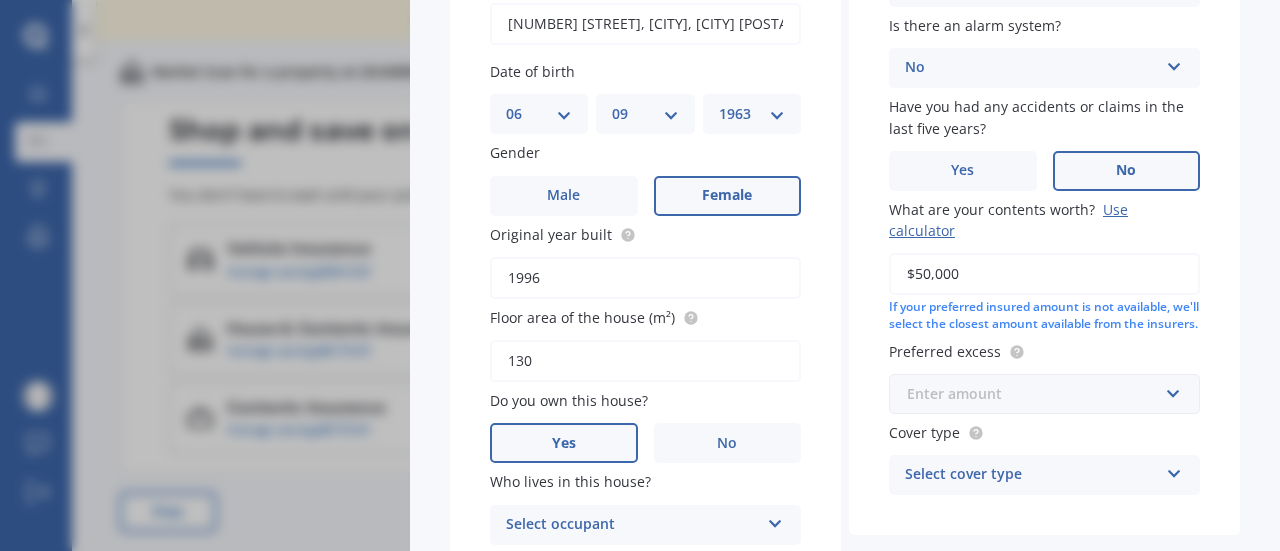 click at bounding box center [1037, 394] 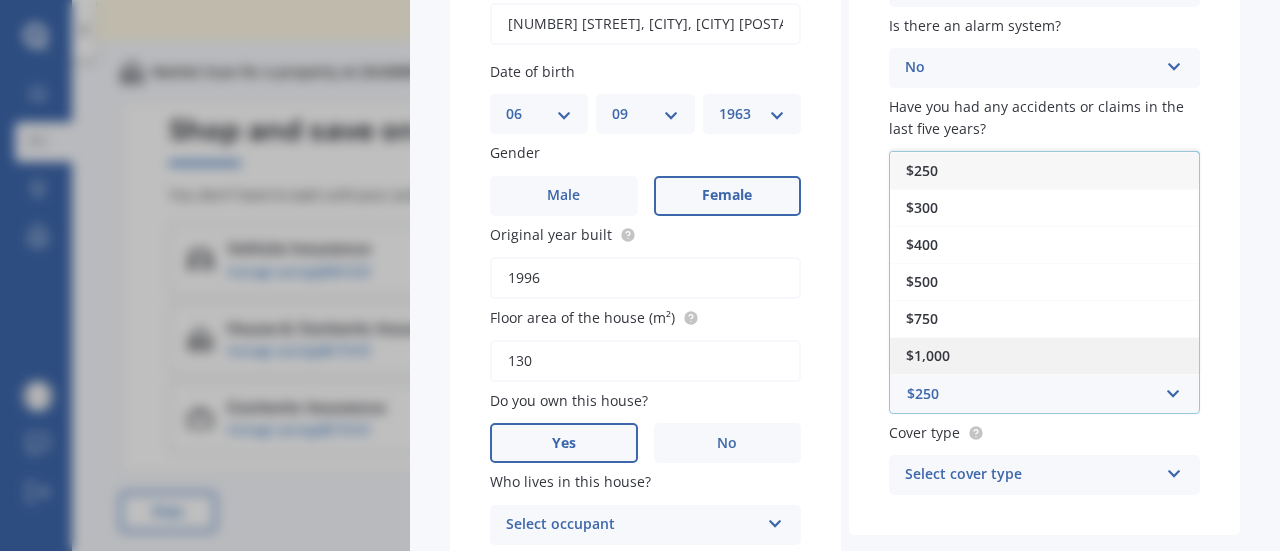 click on "$1,000" at bounding box center [1044, 355] 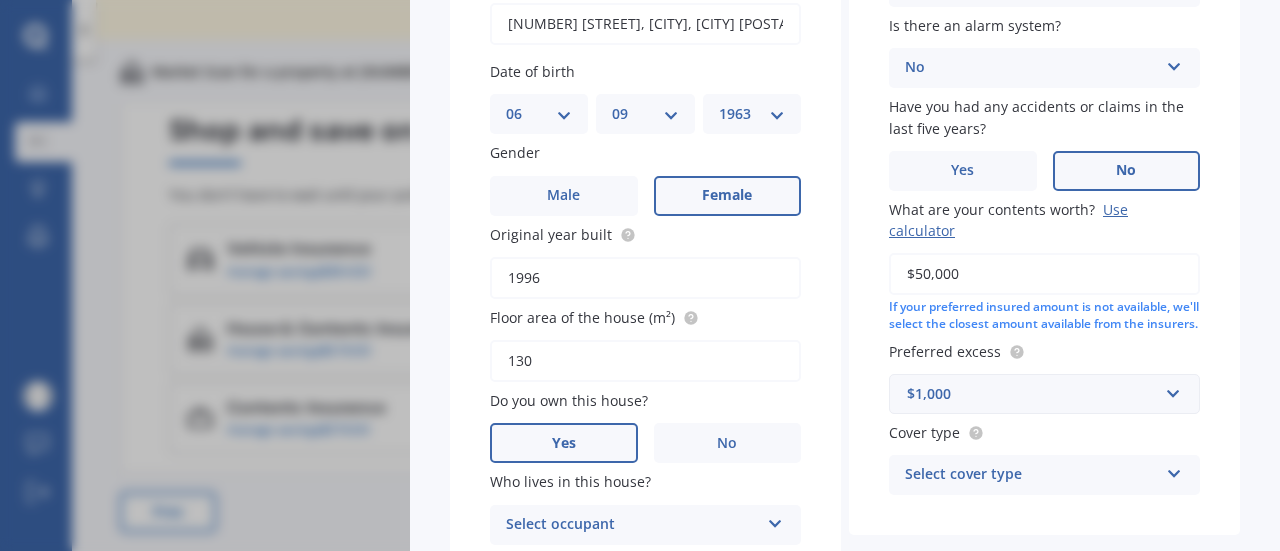 click at bounding box center [775, 520] 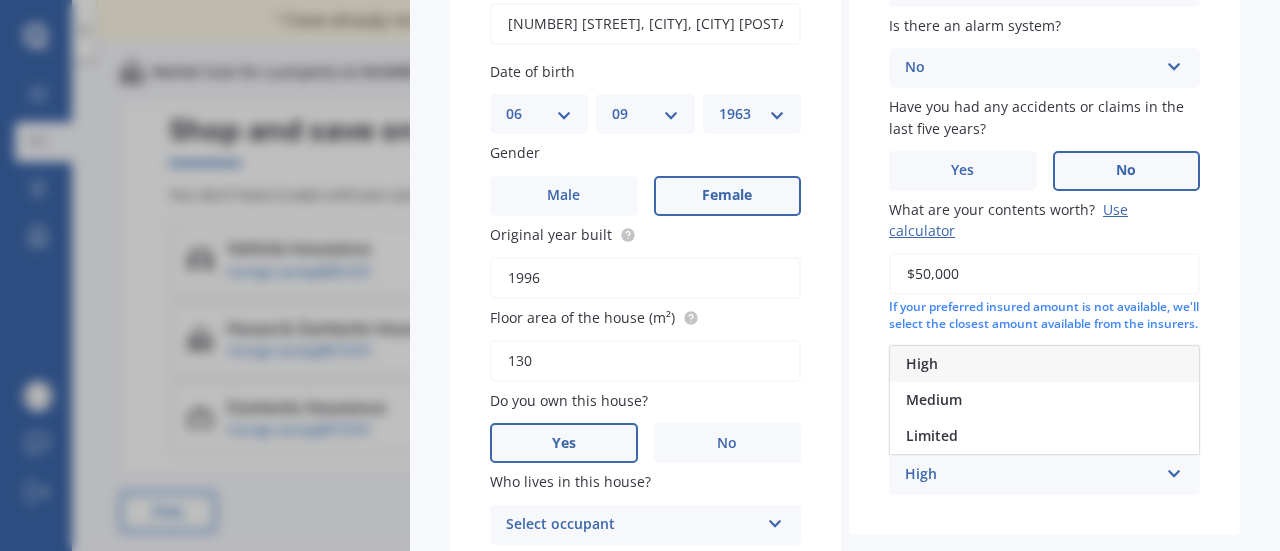 click on "High" at bounding box center (1044, 364) 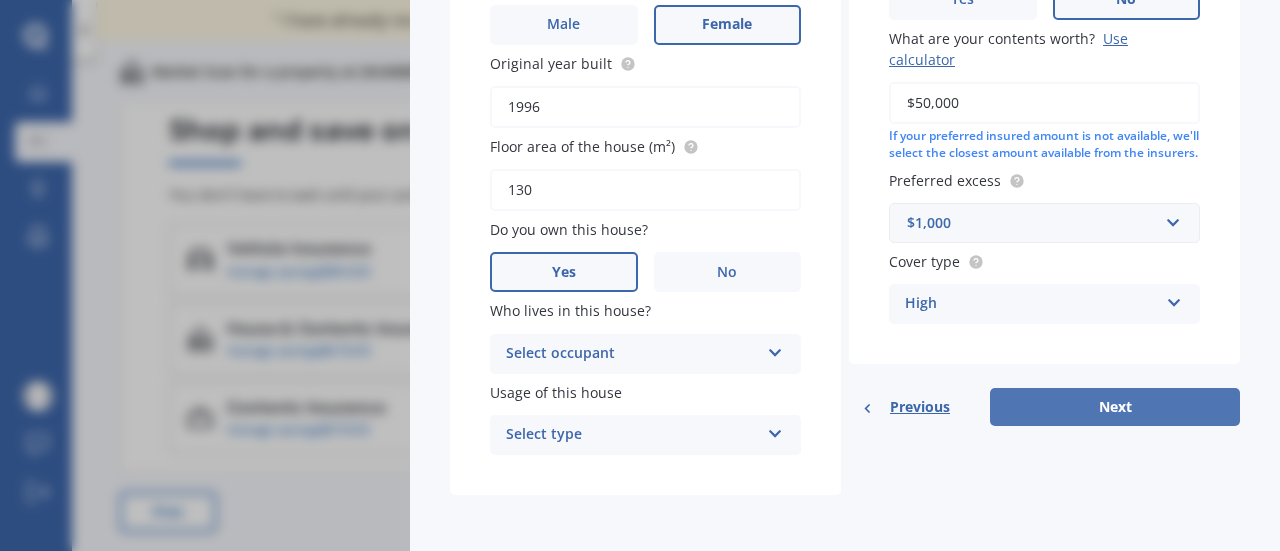 click on "Next" at bounding box center (1115, 407) 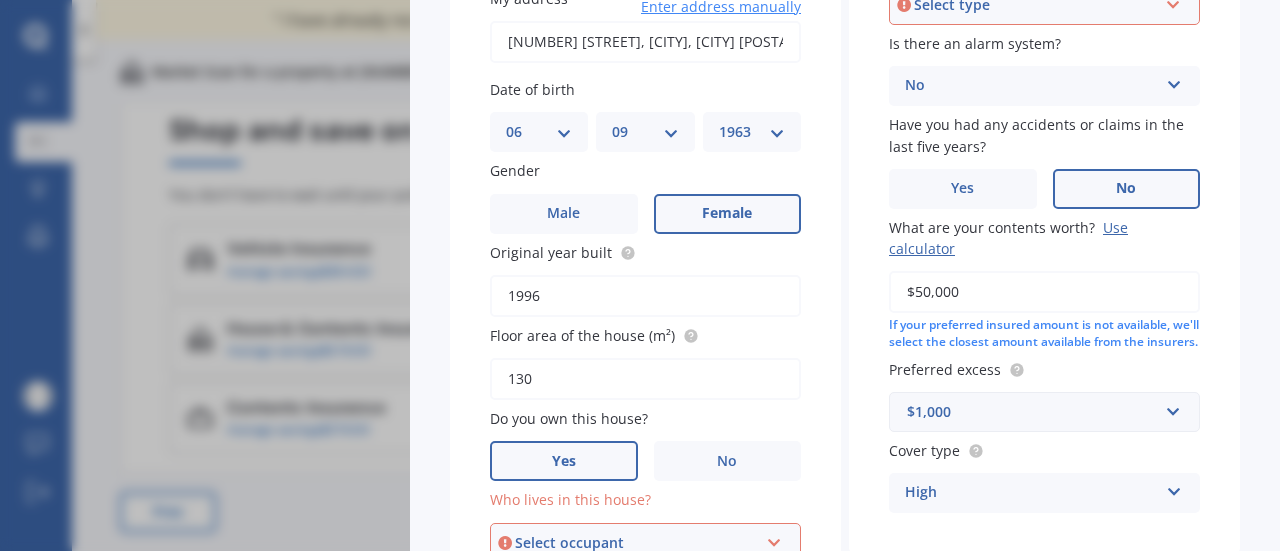 scroll, scrollTop: 187, scrollLeft: 0, axis: vertical 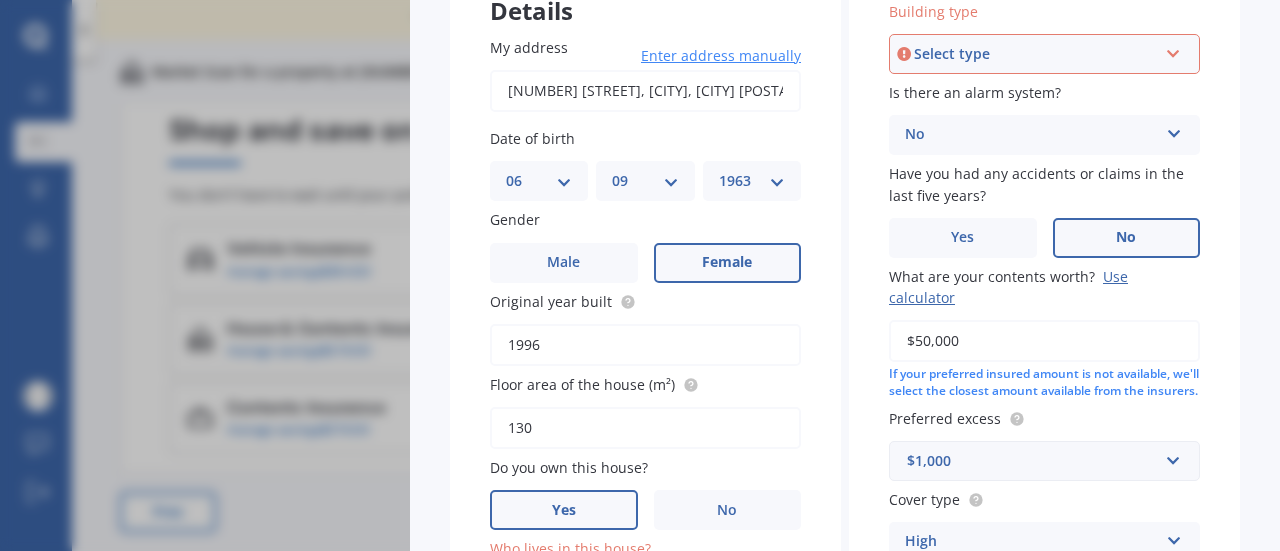 click at bounding box center (774, 588) 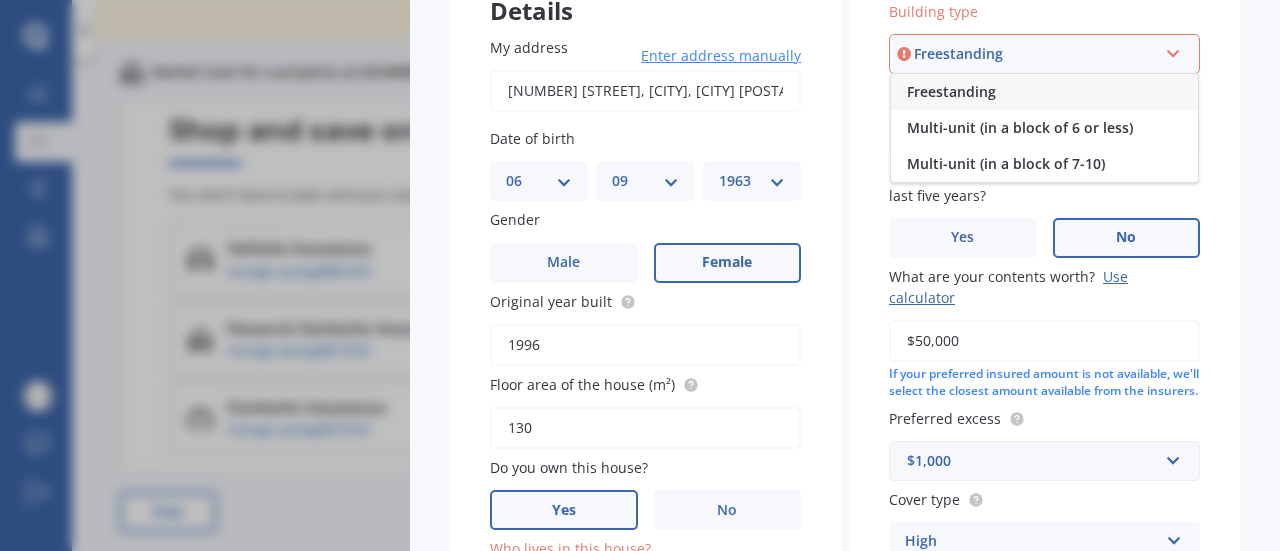 click on "Freestanding" at bounding box center (1044, 92) 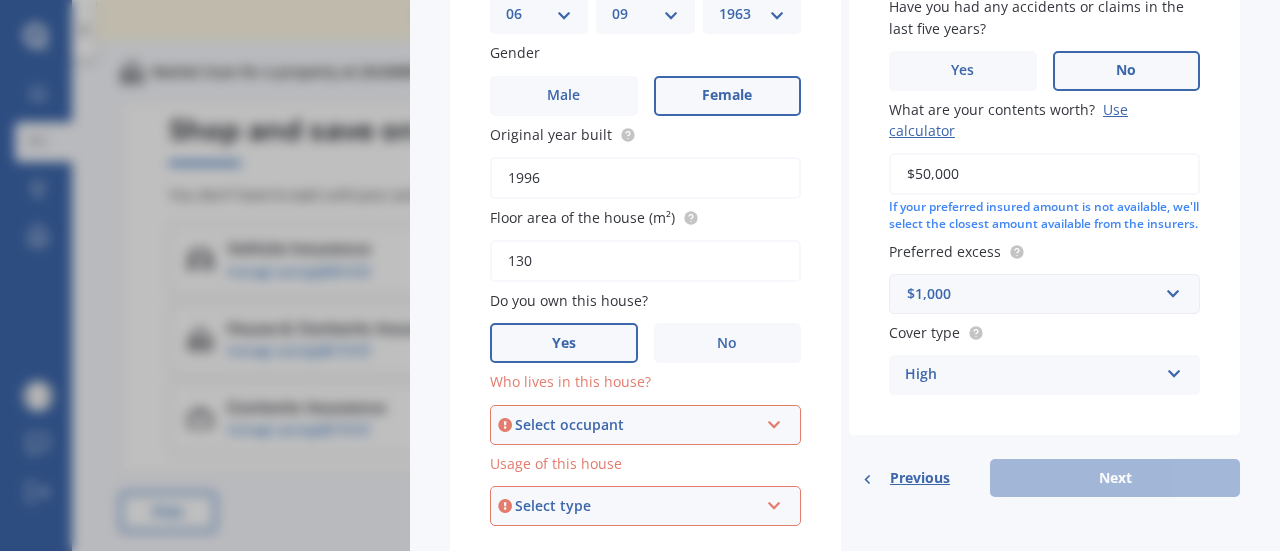 scroll, scrollTop: 426, scrollLeft: 0, axis: vertical 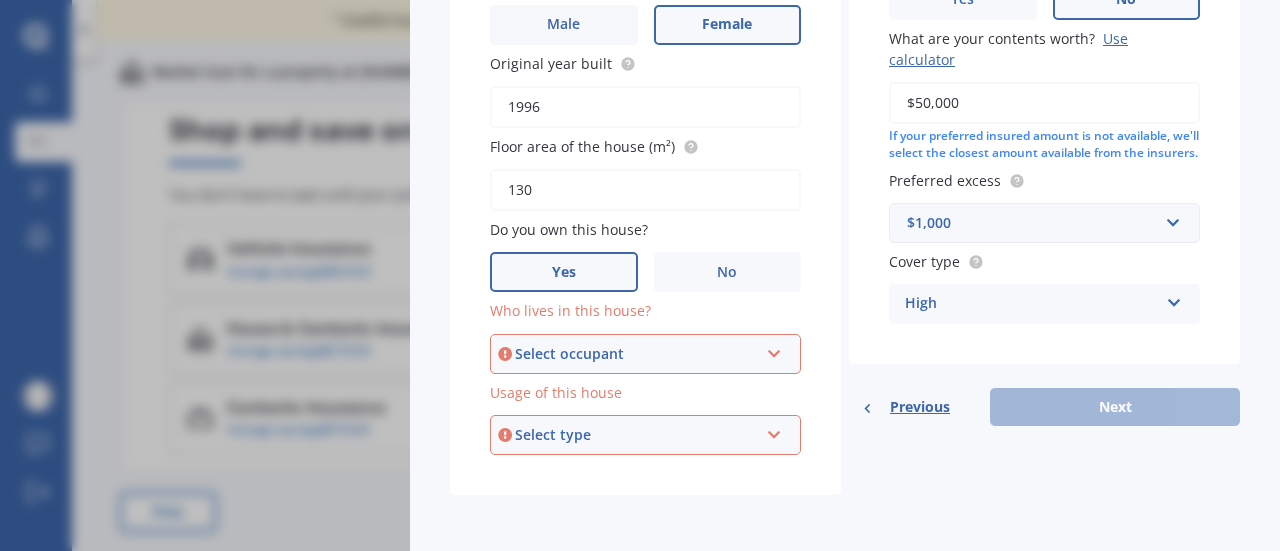 click at bounding box center (774, 350) 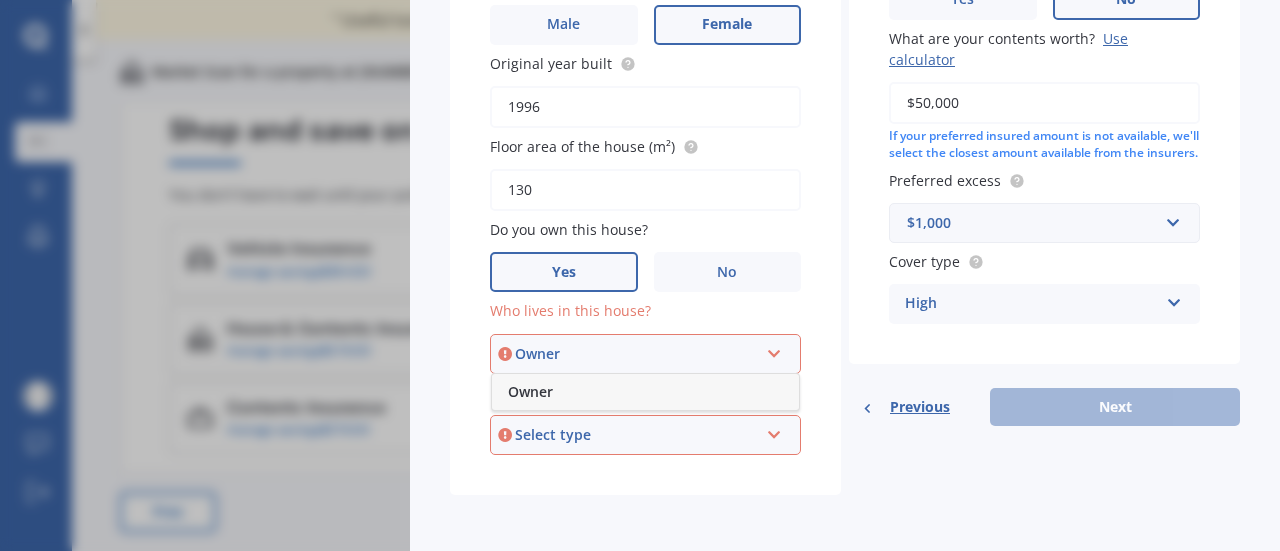 click on "Owner" at bounding box center [636, 354] 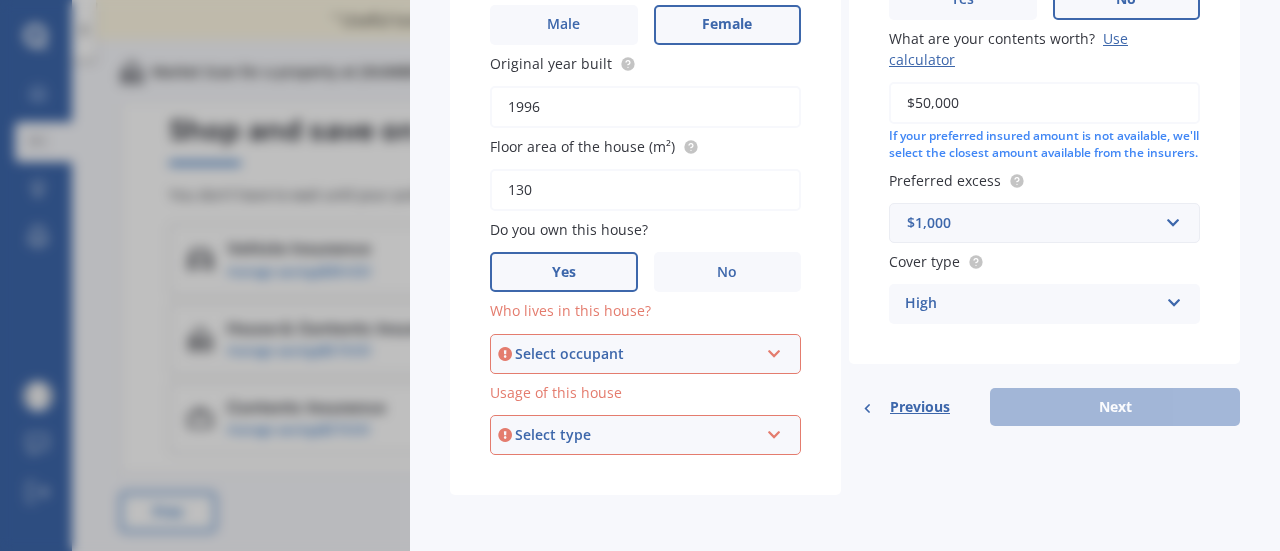 click at bounding box center [774, 350] 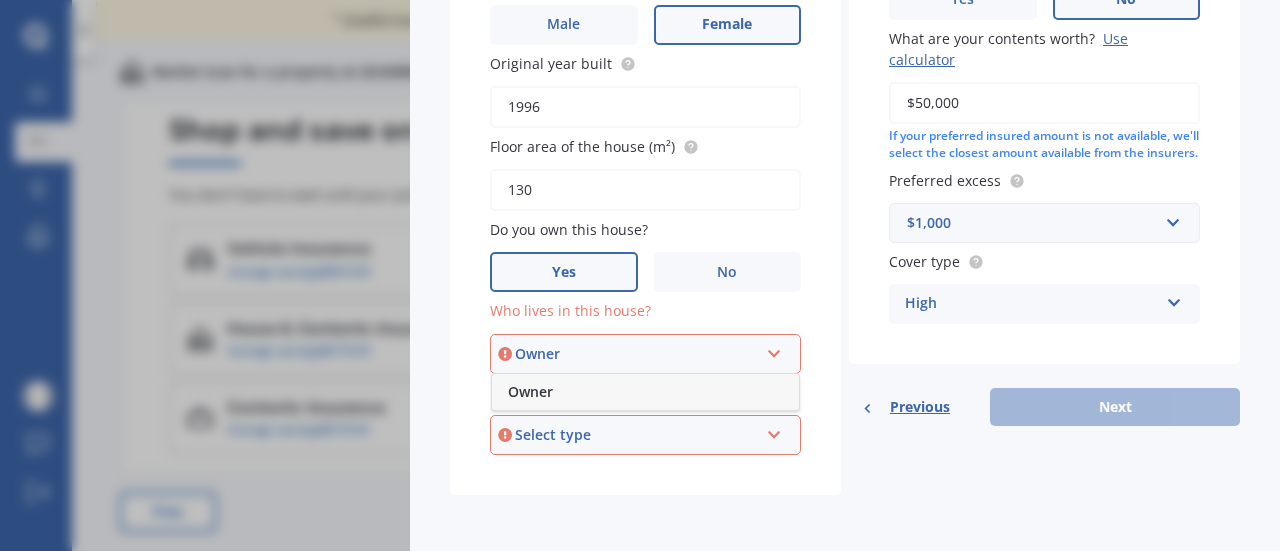 click on "Owner" at bounding box center [645, 392] 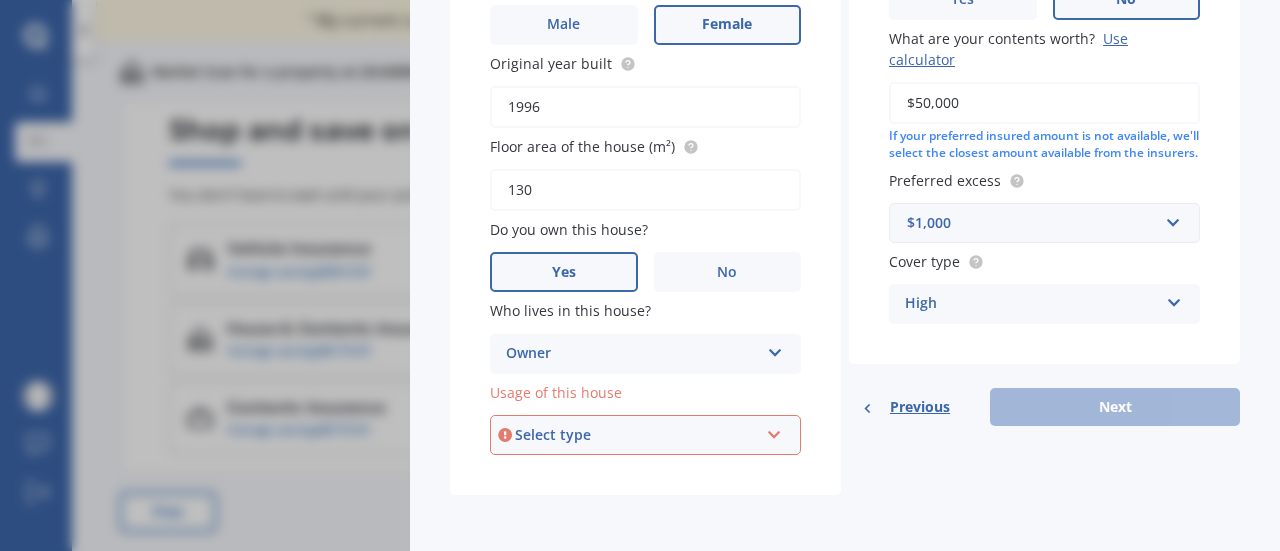 click at bounding box center (774, 431) 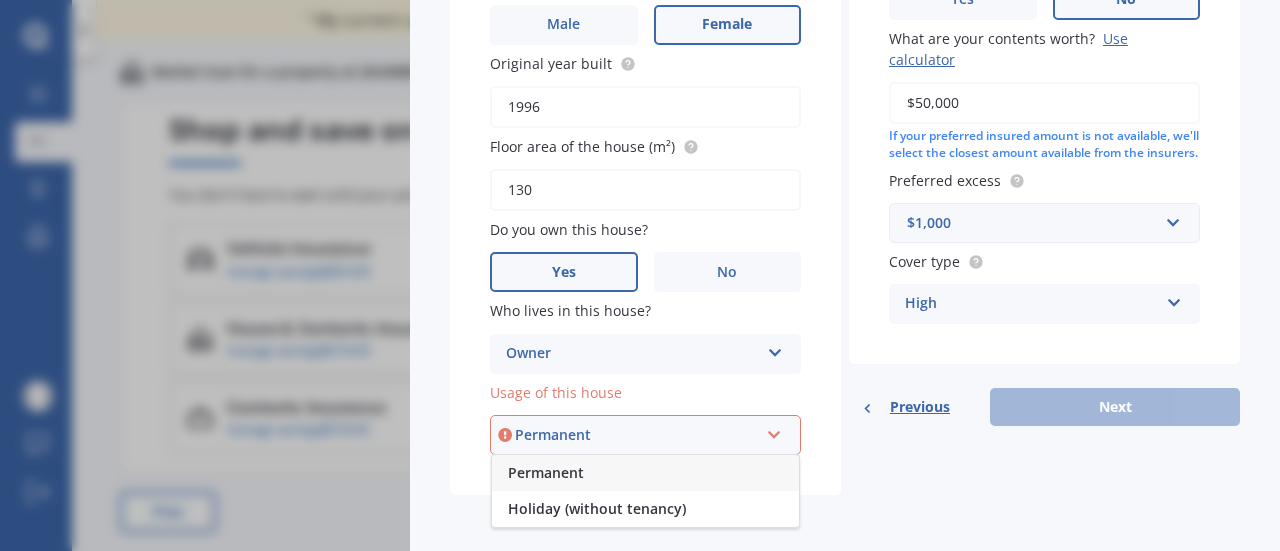 click on "Permanent" at bounding box center [645, 473] 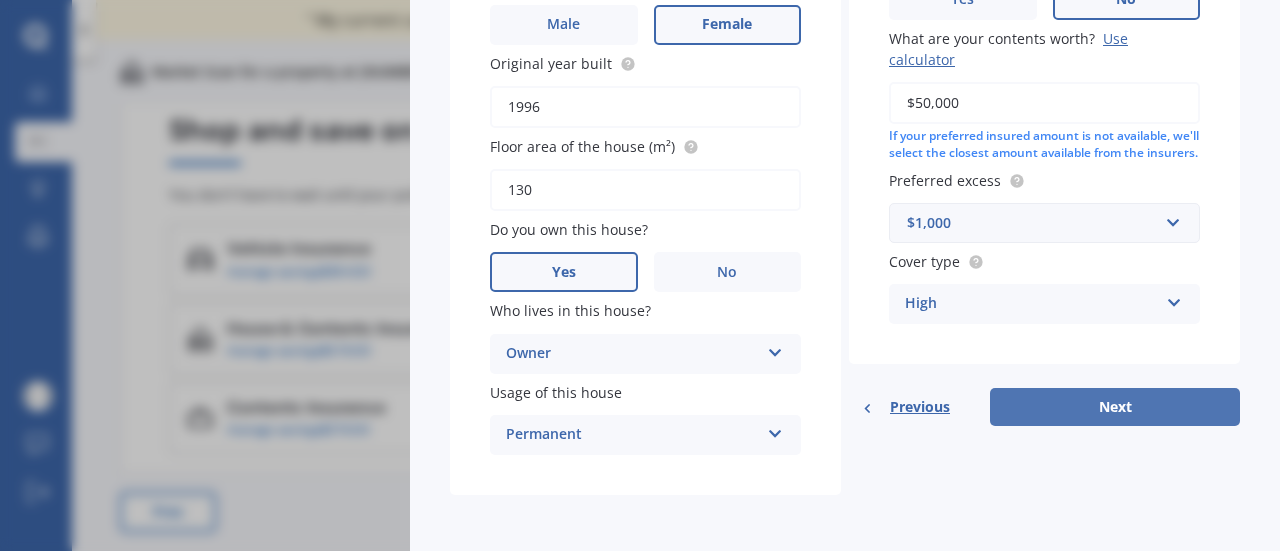 click on "Next" at bounding box center [1115, 407] 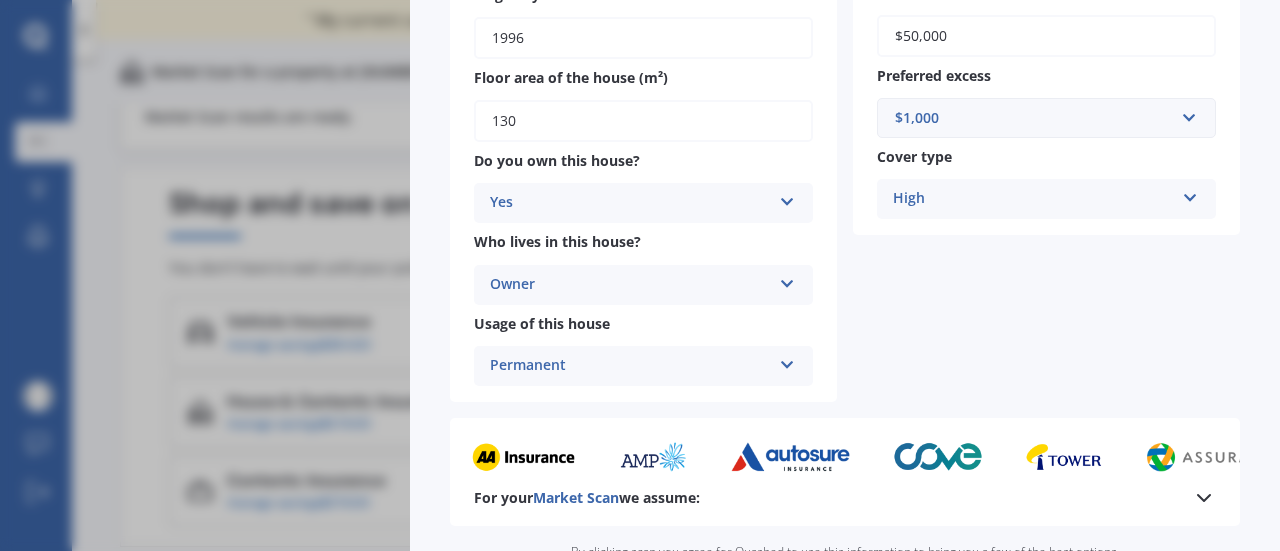 scroll, scrollTop: 0, scrollLeft: 0, axis: both 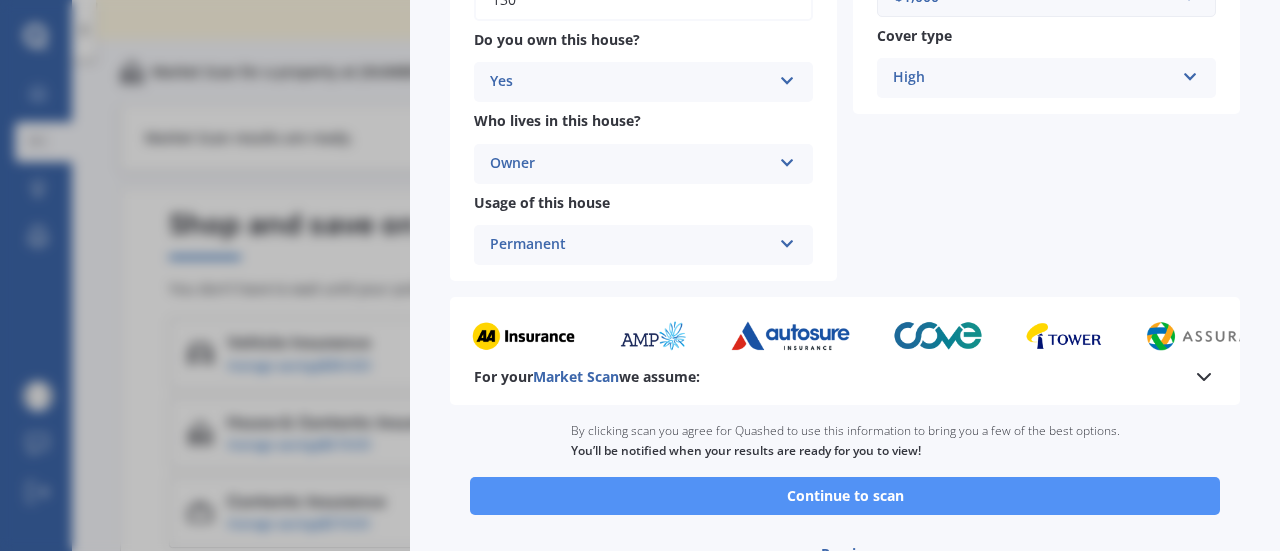 click on "Continue to scan" at bounding box center [845, 496] 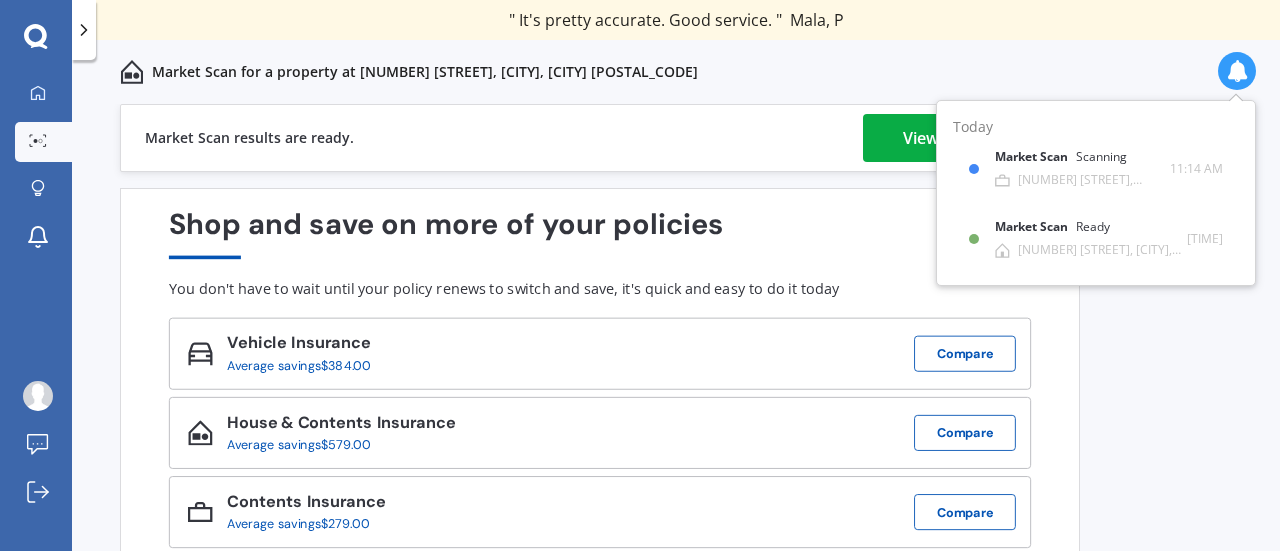 click on "View my quotes" at bounding box center [963, 138] 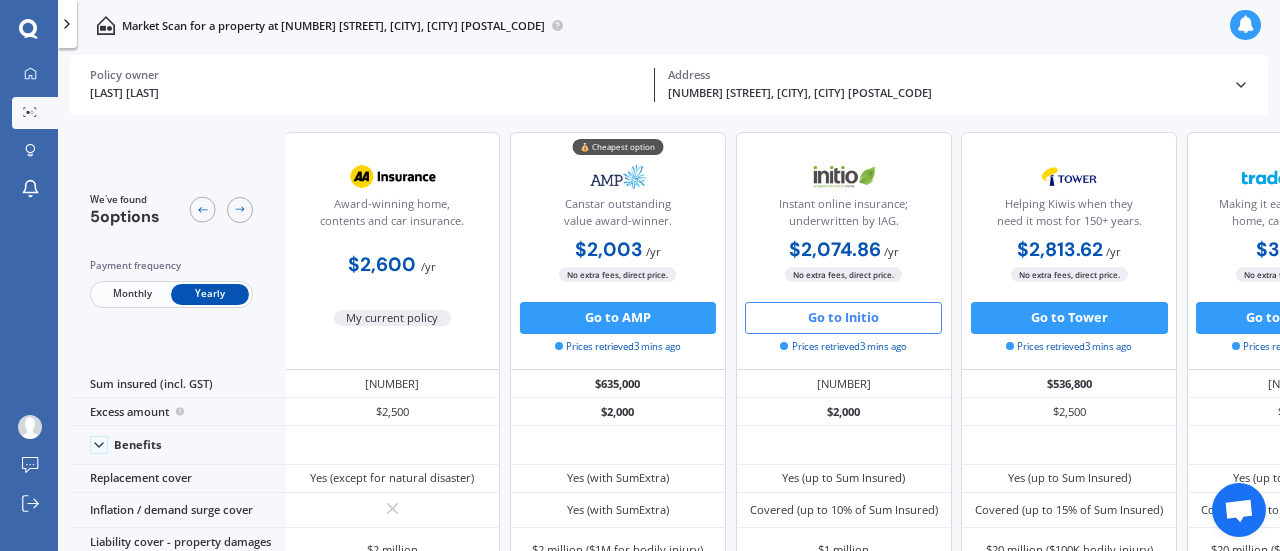 scroll, scrollTop: 0, scrollLeft: 0, axis: both 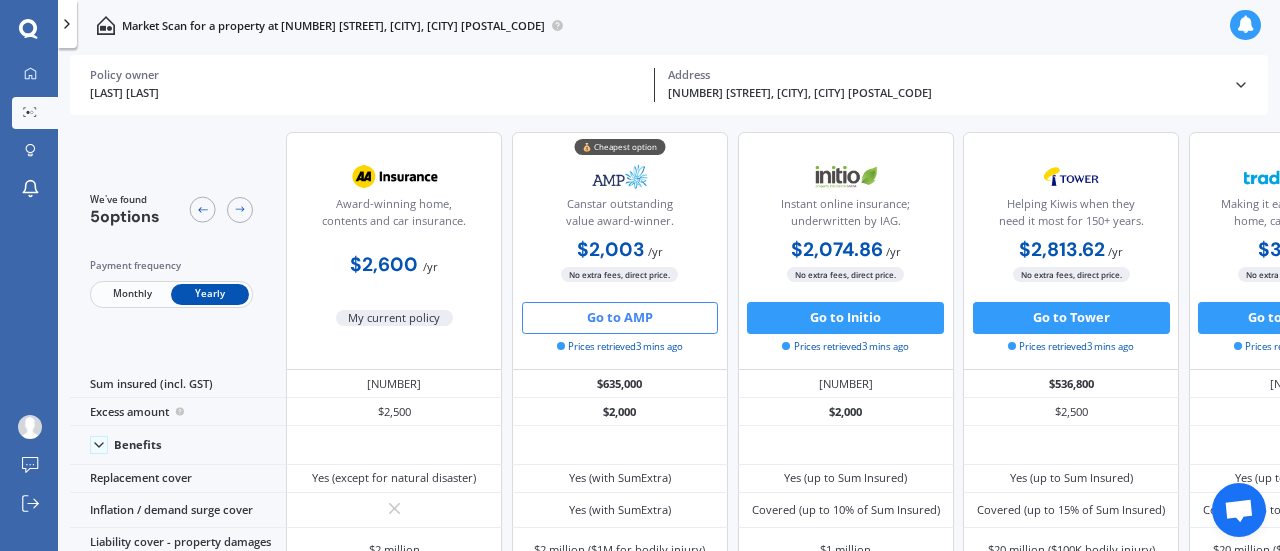 click on "Go to AMP" at bounding box center [620, 318] 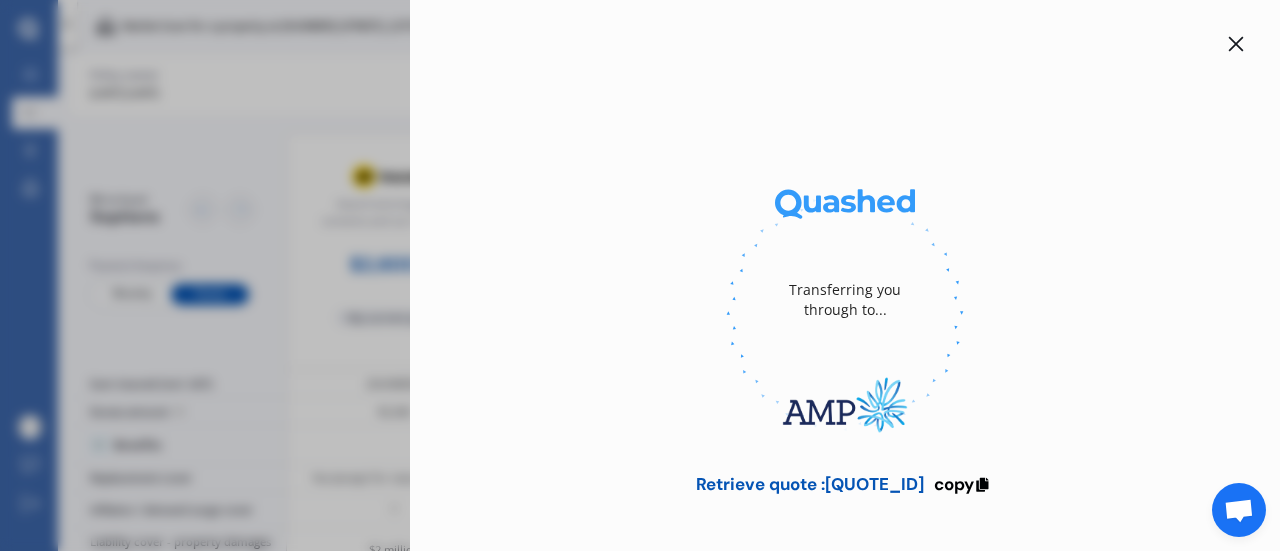 click at bounding box center [1236, 44] 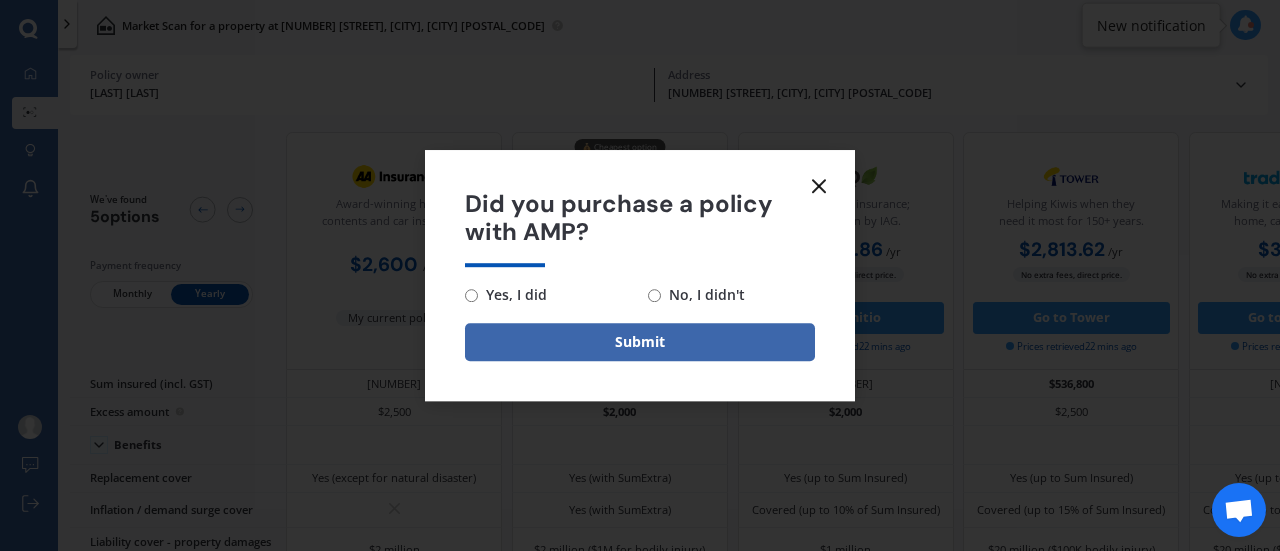 click on "No, I didn't" at bounding box center (471, 295) 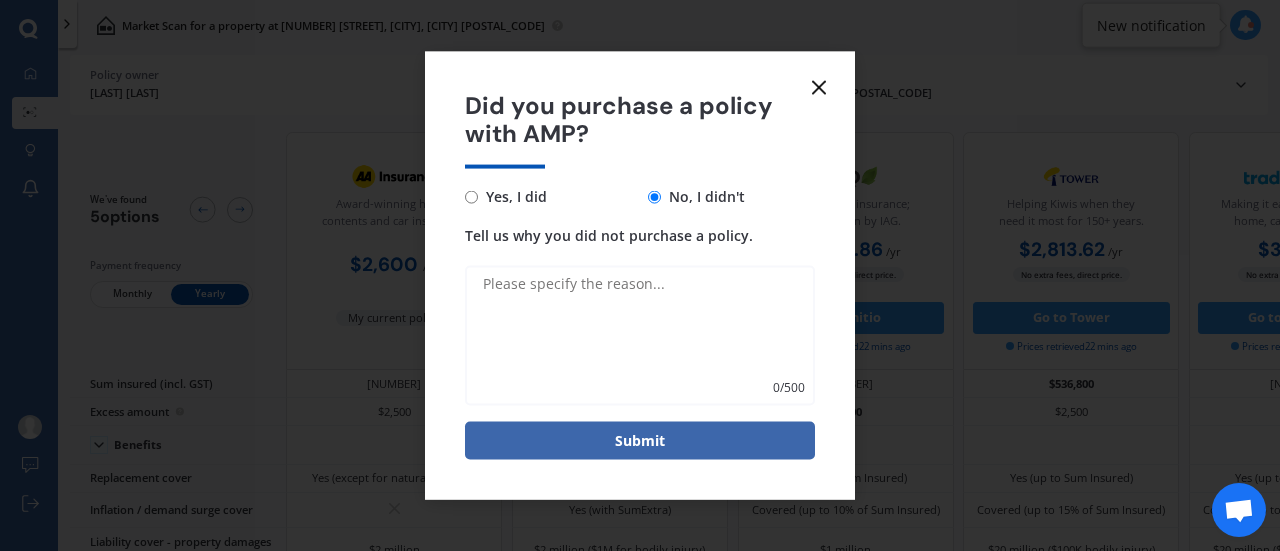click on "Tell us why you did not purchase a policy." at bounding box center [640, 336] 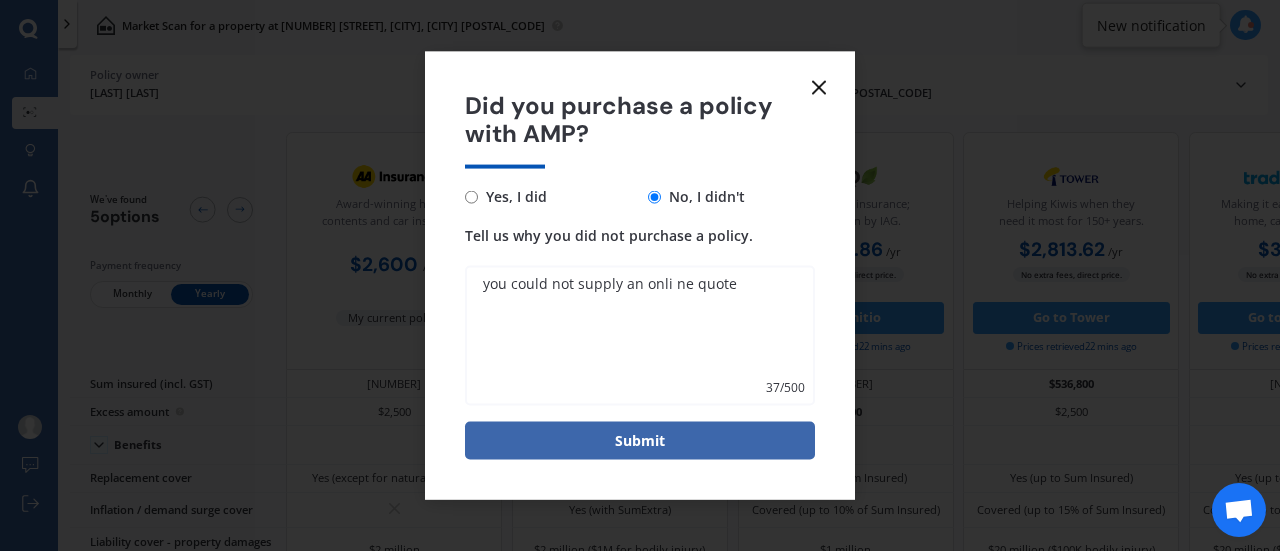 click on "you could not supply an onli ne quote" at bounding box center [640, 336] 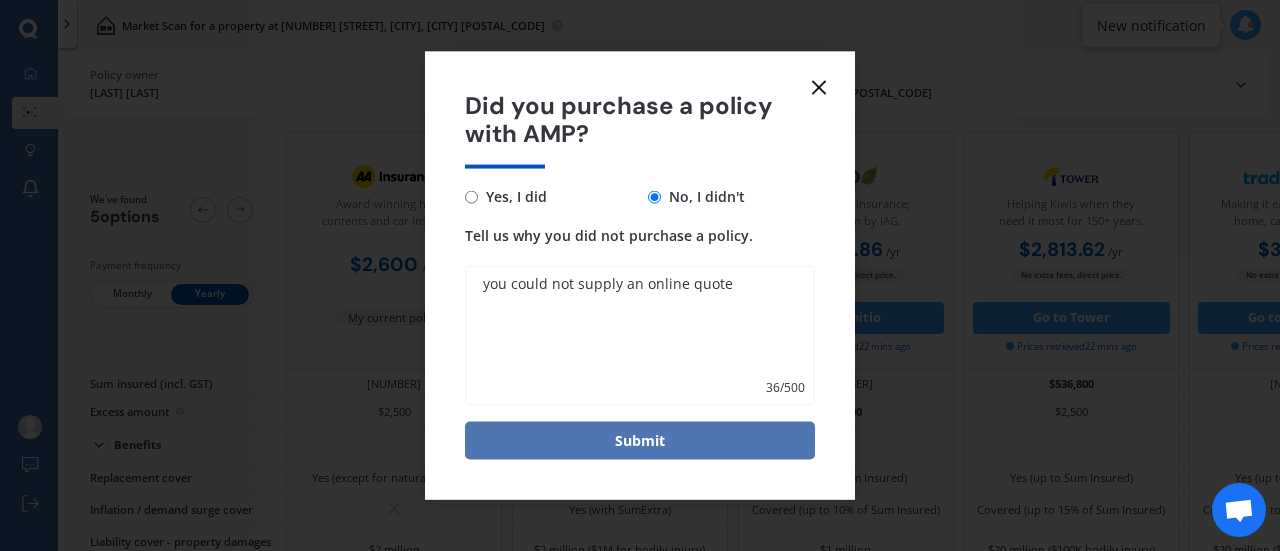 type on "you could not supply an online quote" 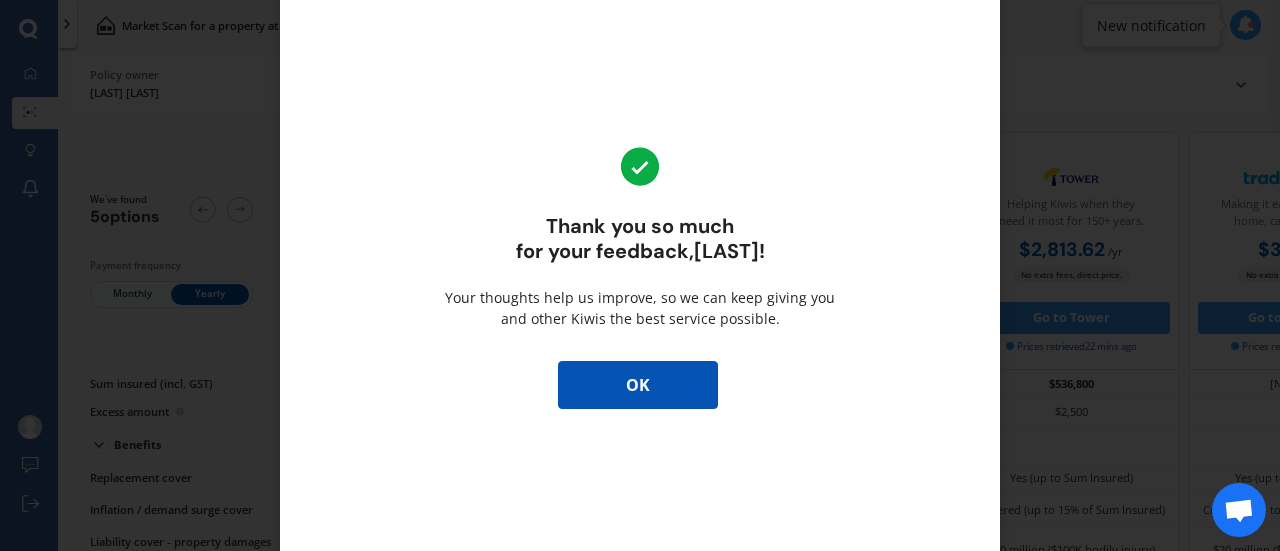 click on "OK" at bounding box center [638, 385] 